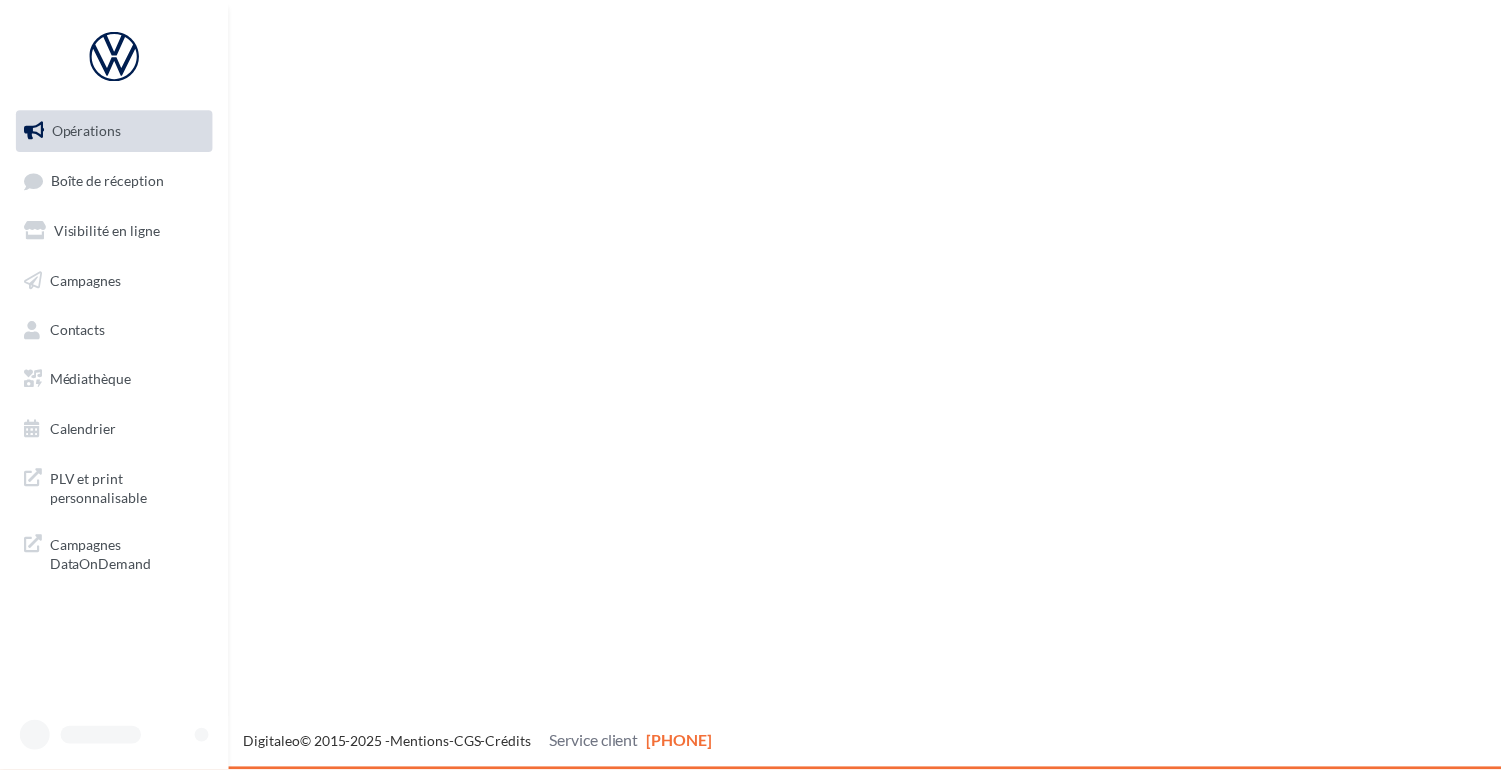 scroll, scrollTop: 0, scrollLeft: 0, axis: both 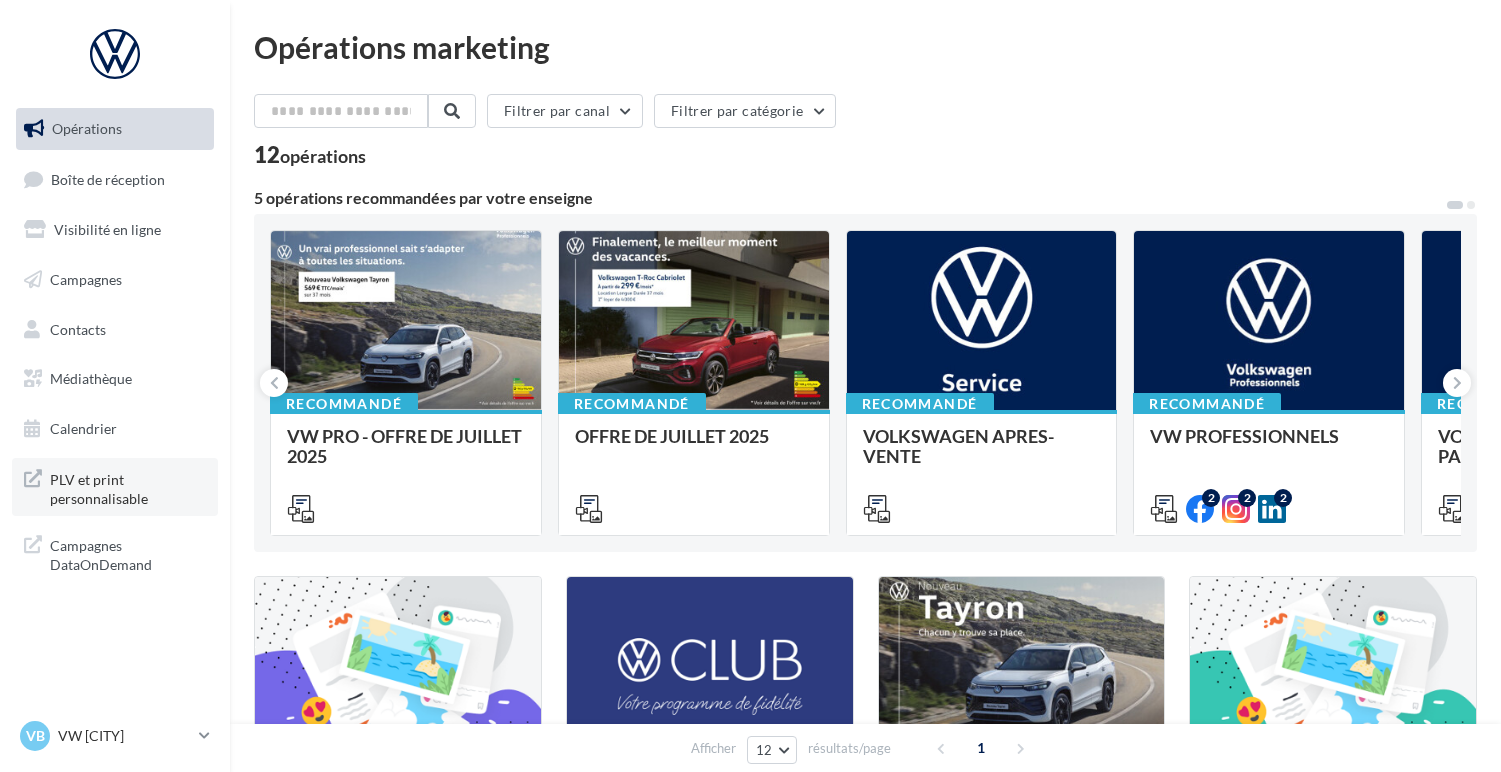 click on "PLV et print personnalisable" at bounding box center [128, 487] 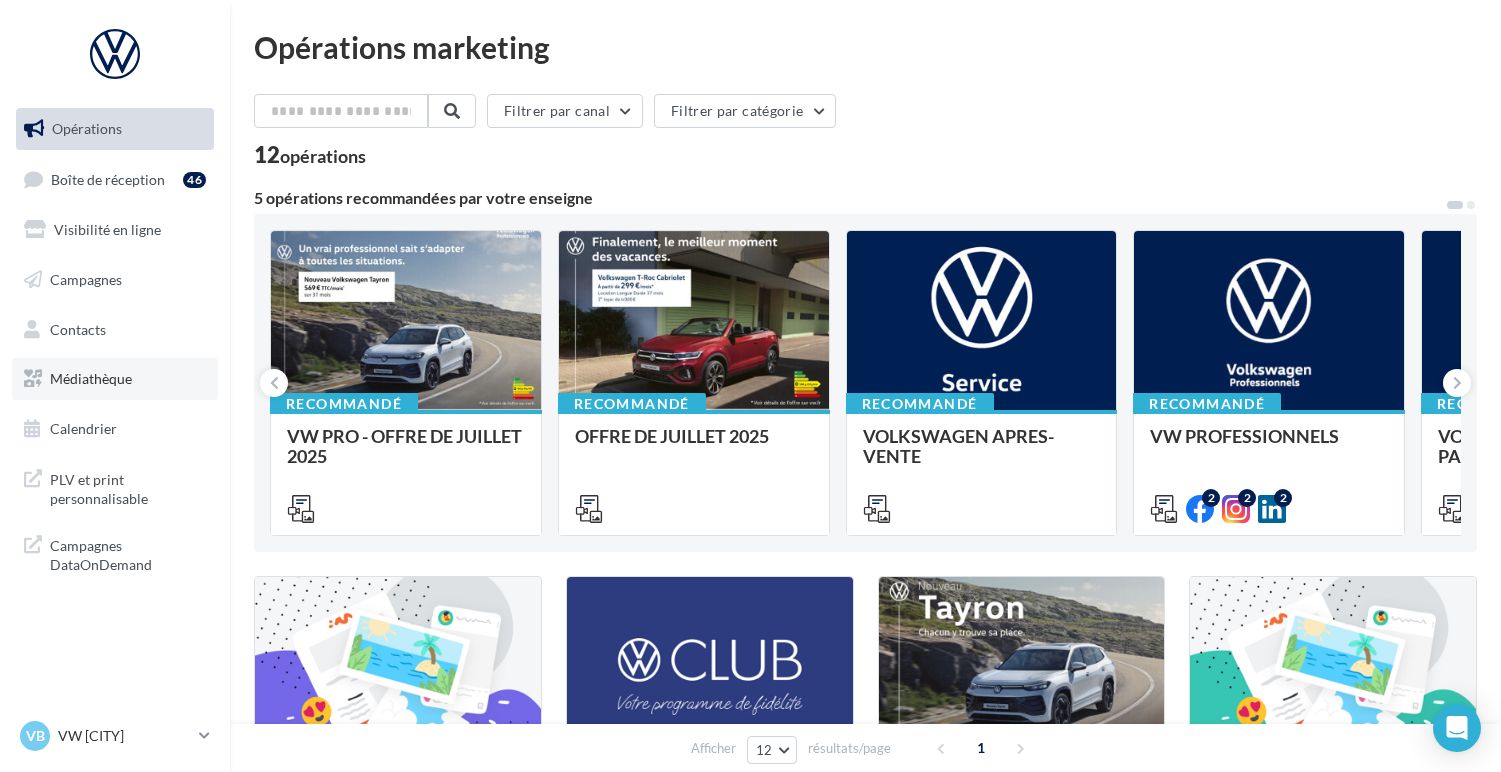 click on "Médiathèque" at bounding box center (91, 378) 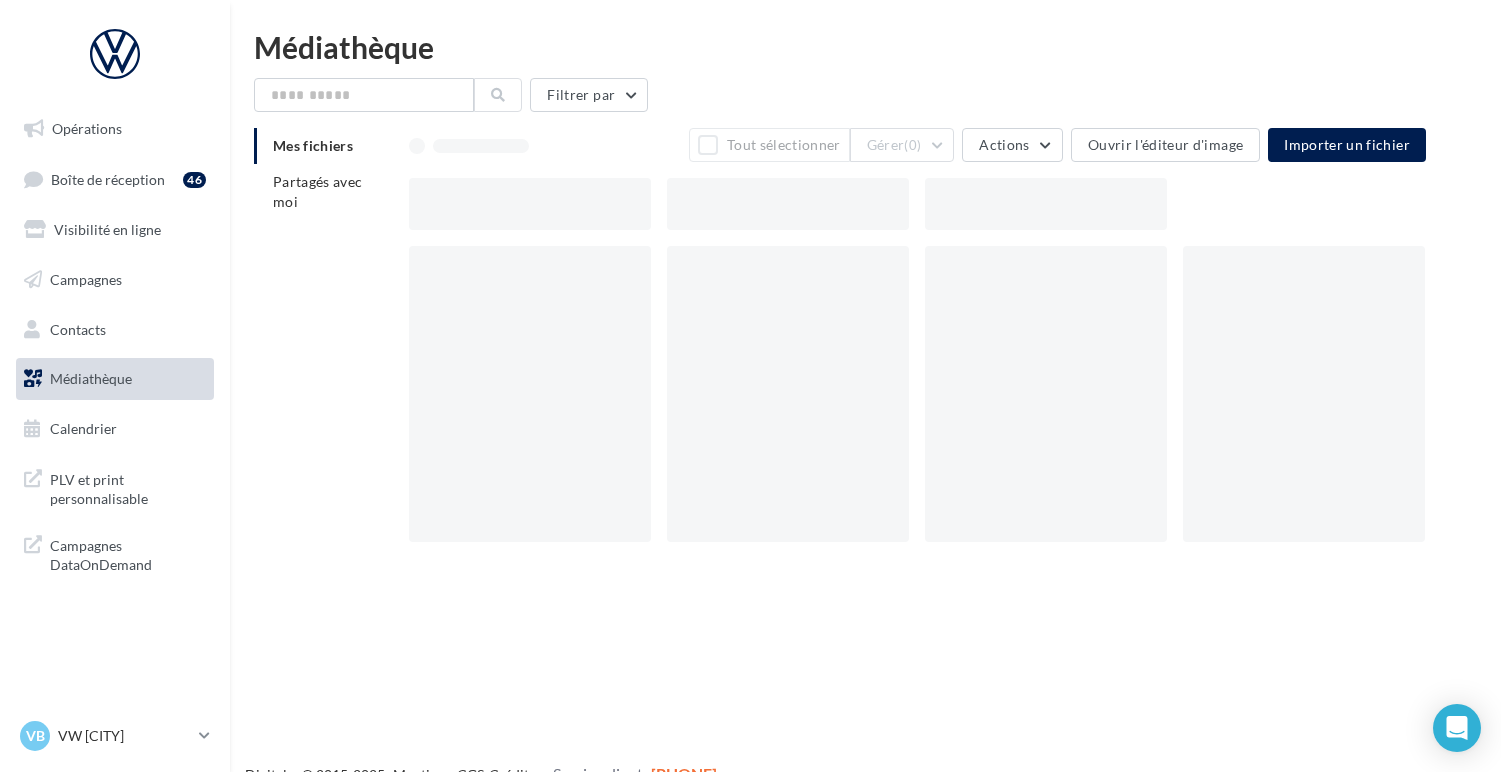 scroll, scrollTop: 0, scrollLeft: 0, axis: both 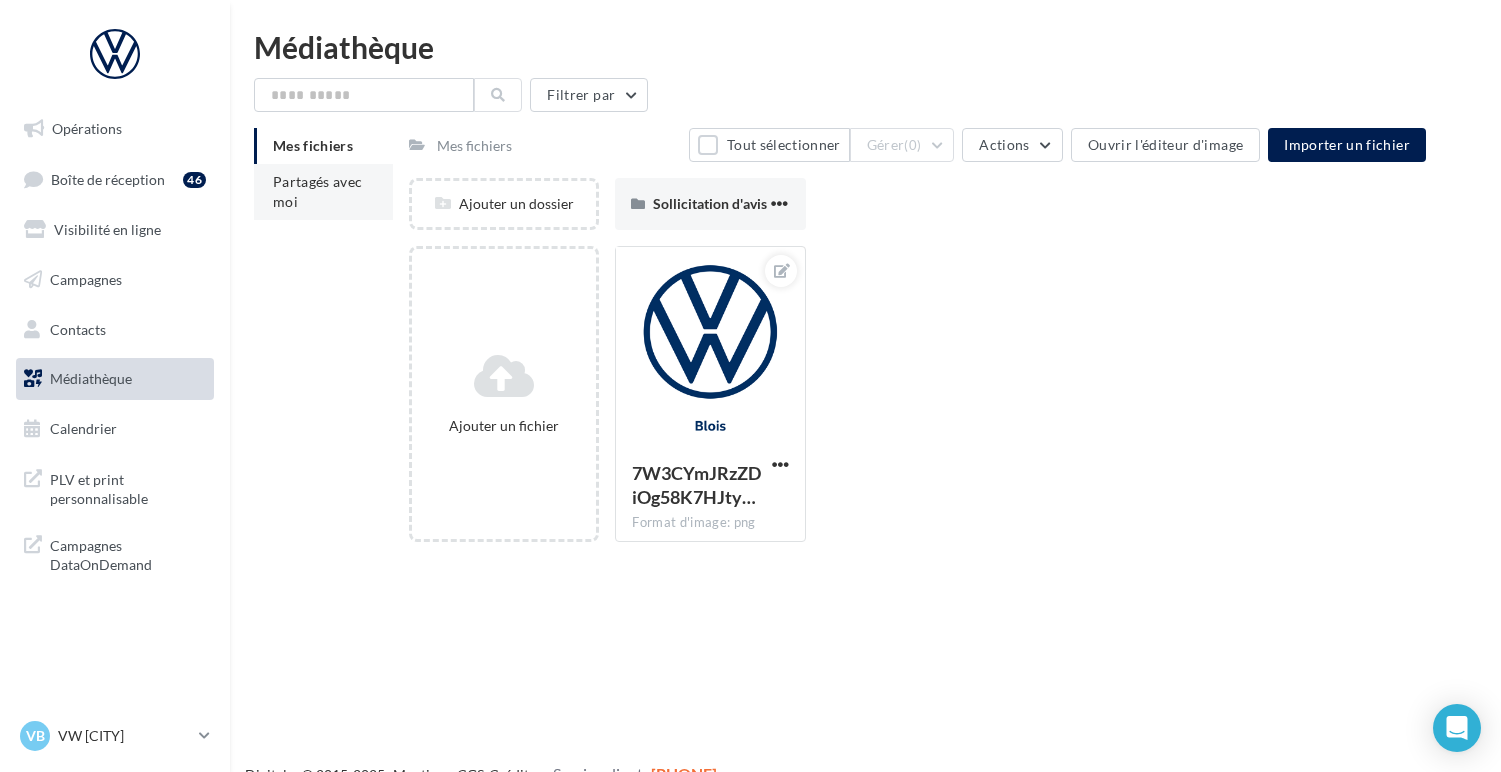 click on "Partagés avec moi" at bounding box center [323, 192] 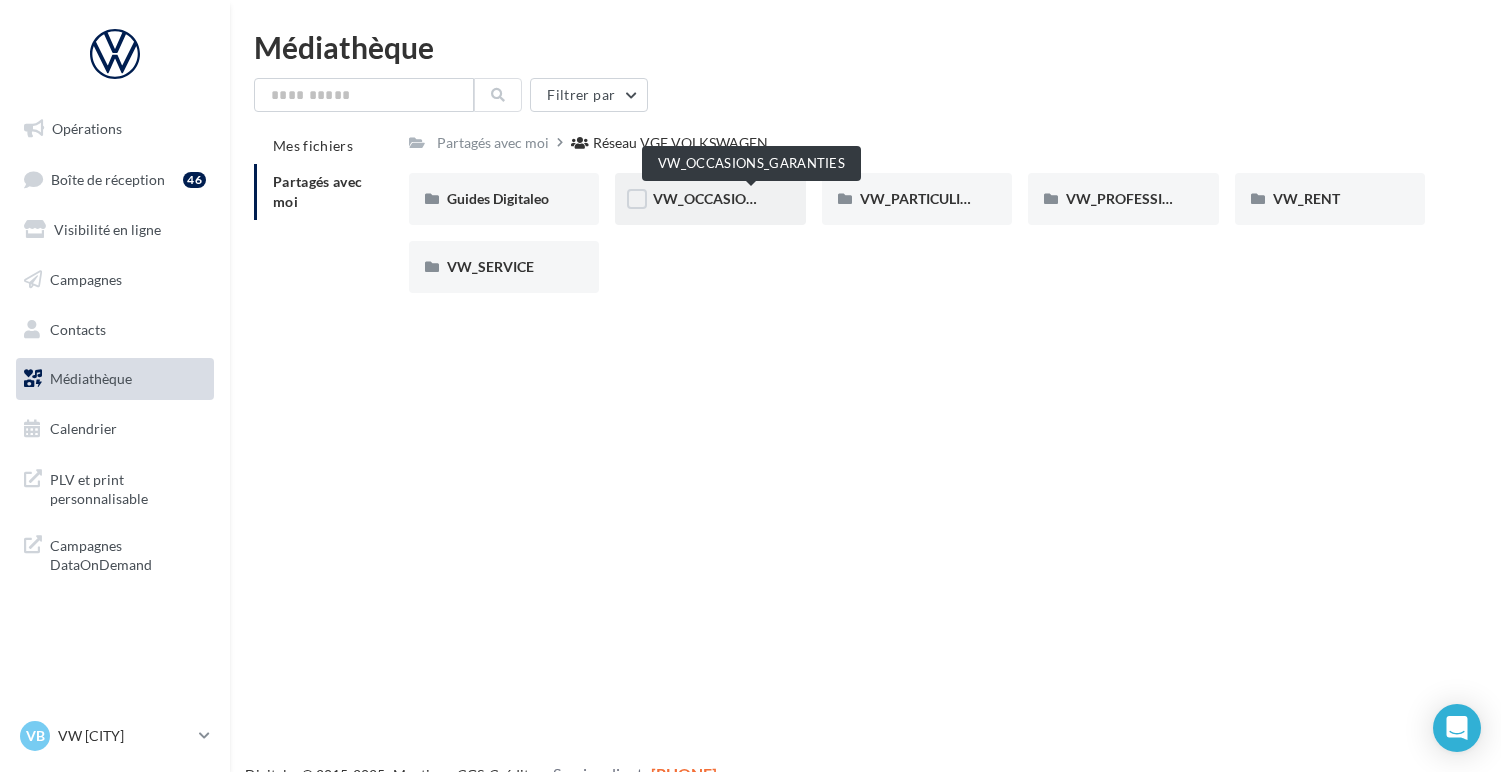 click on "VW_OCCASIONS_GARANTIES" at bounding box center [751, 198] 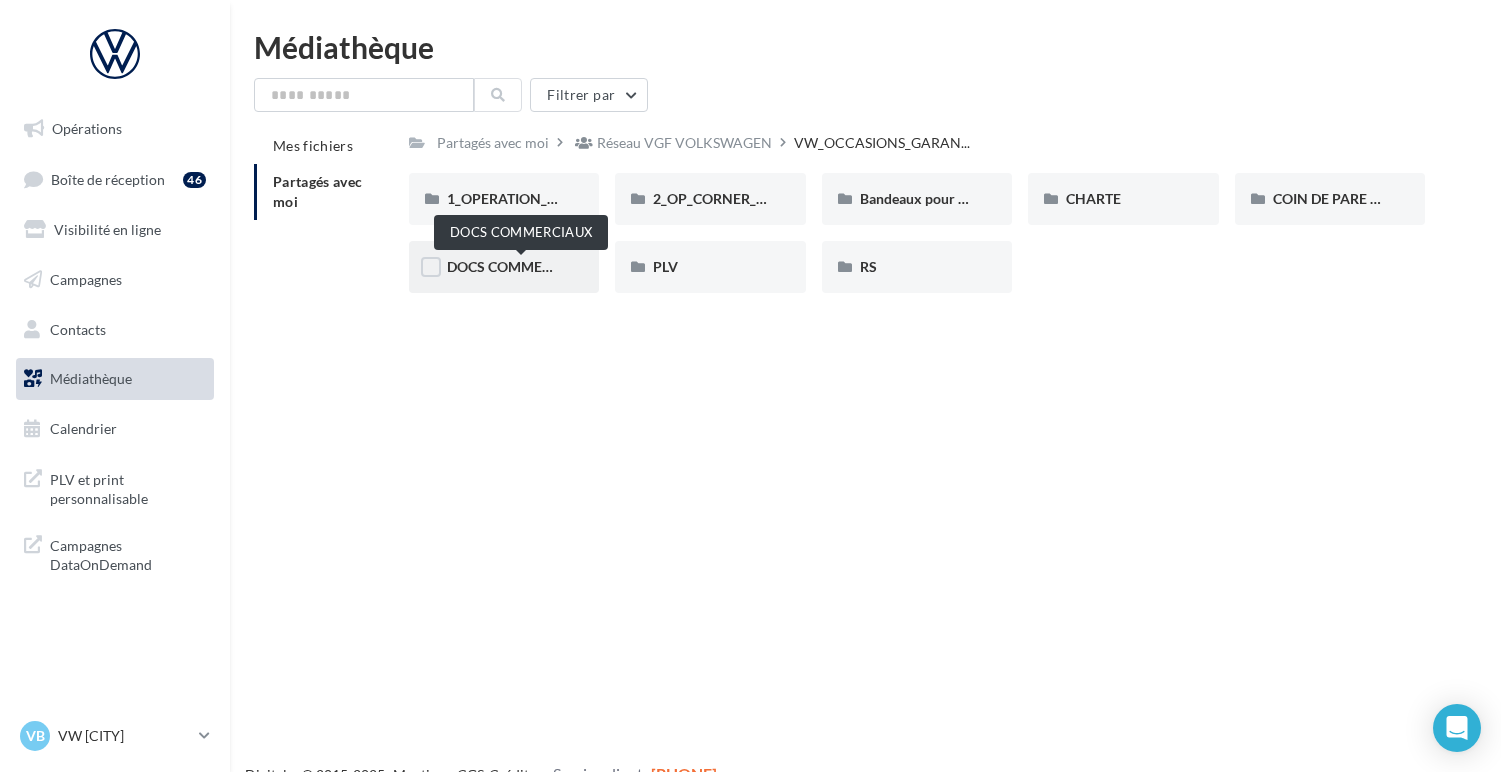 click on "DOCS COMMERCIAUX" at bounding box center [520, 266] 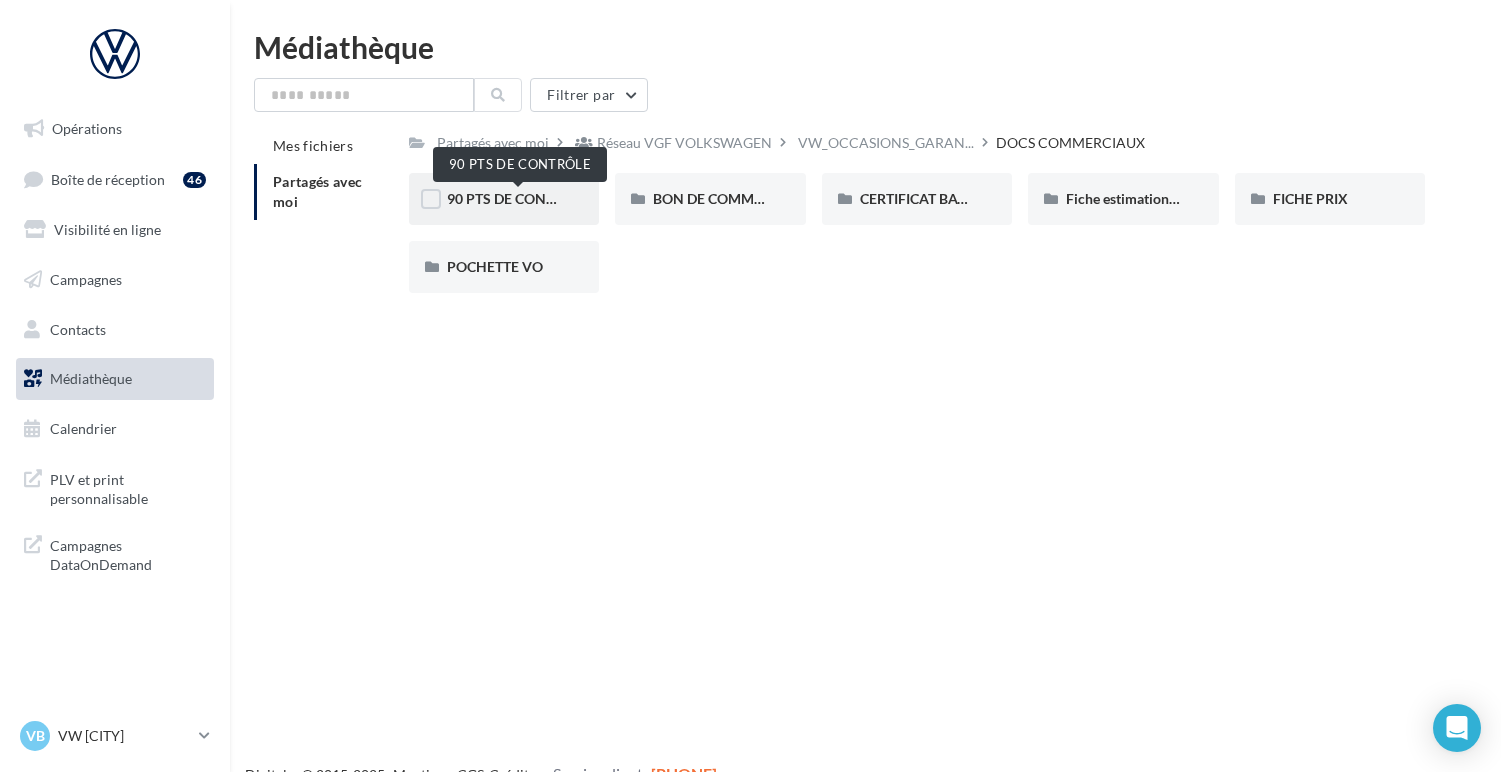 click on "90 PTS DE CONTRÔLE" at bounding box center (518, 198) 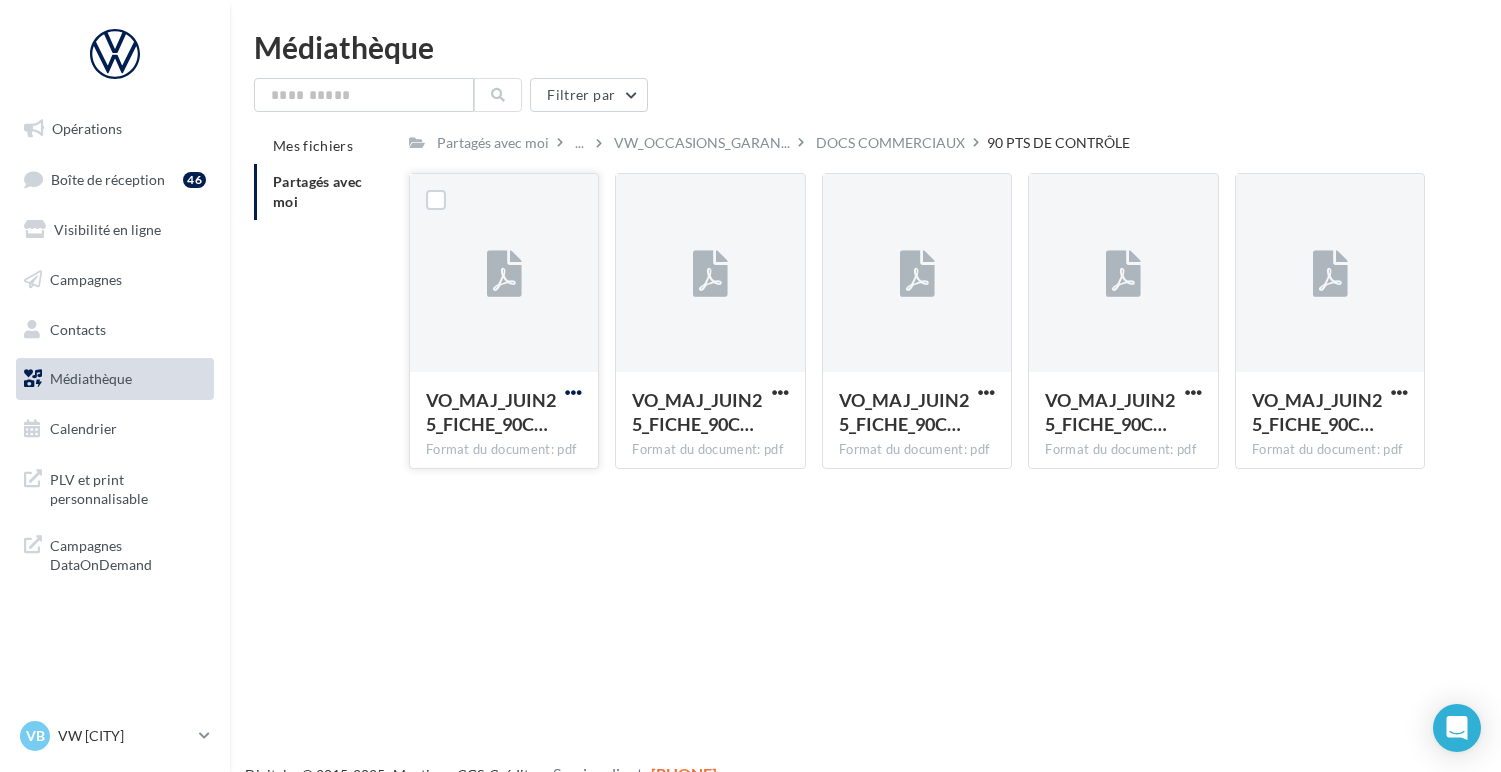 click at bounding box center (573, 392) 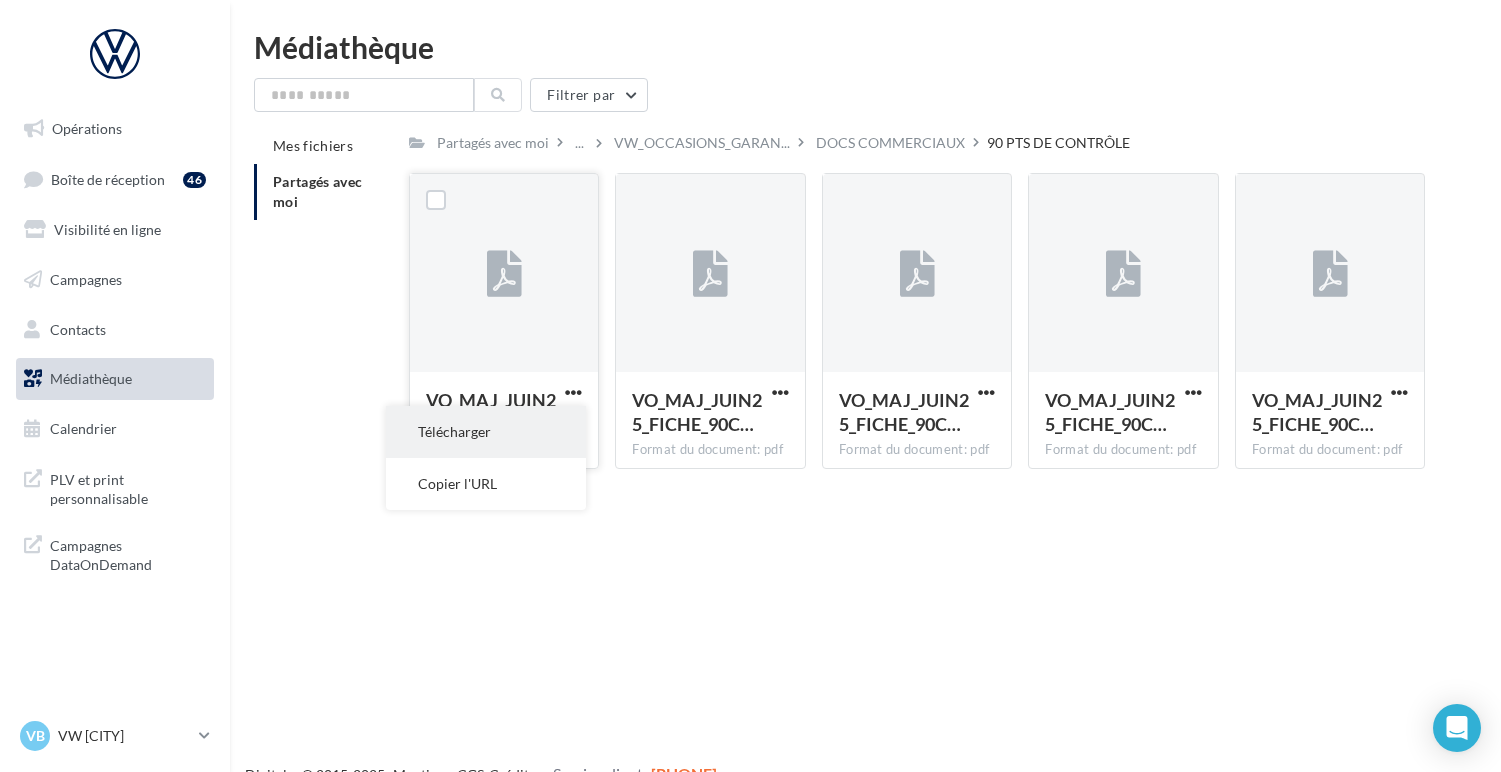 click on "Télécharger" at bounding box center [486, 432] 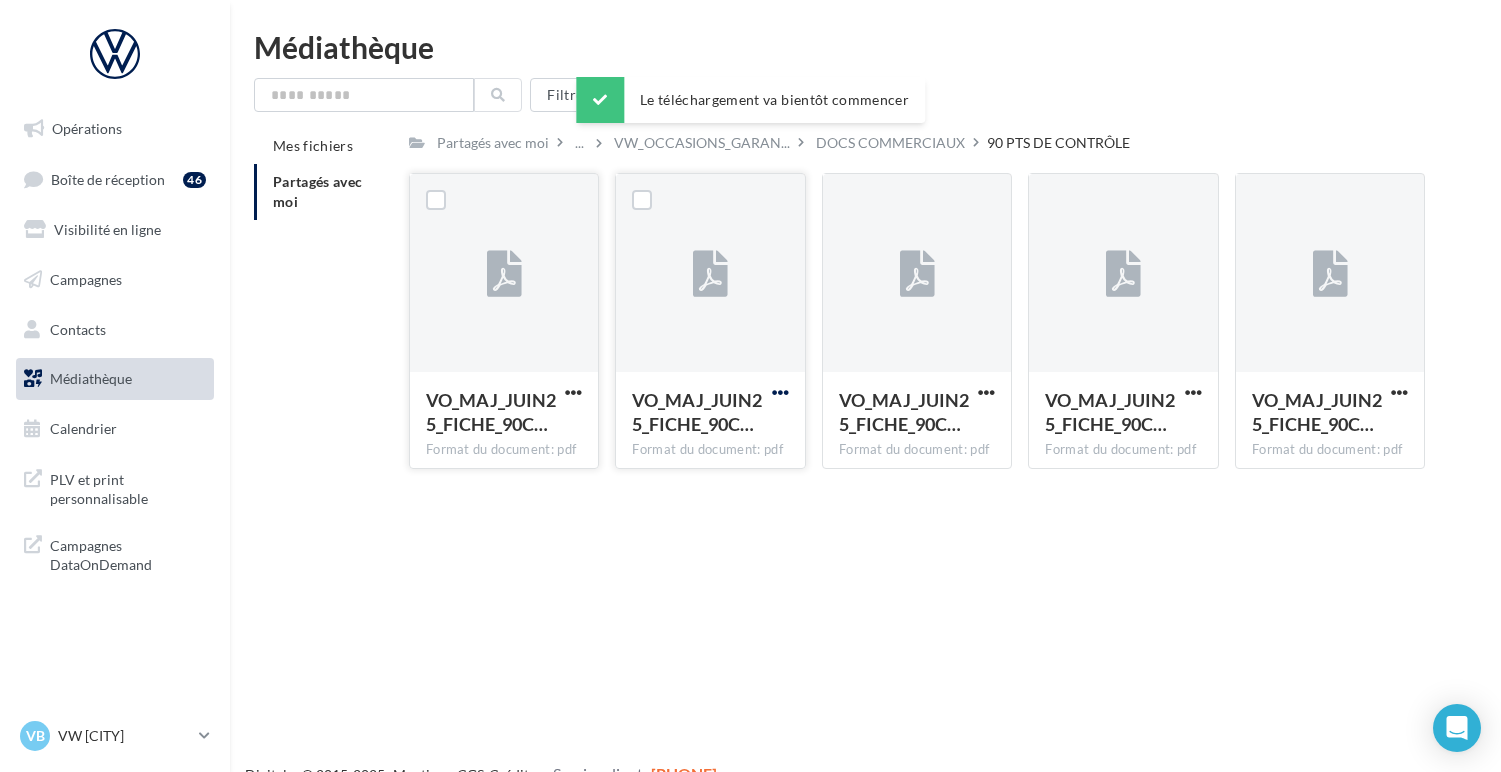 click at bounding box center (573, 392) 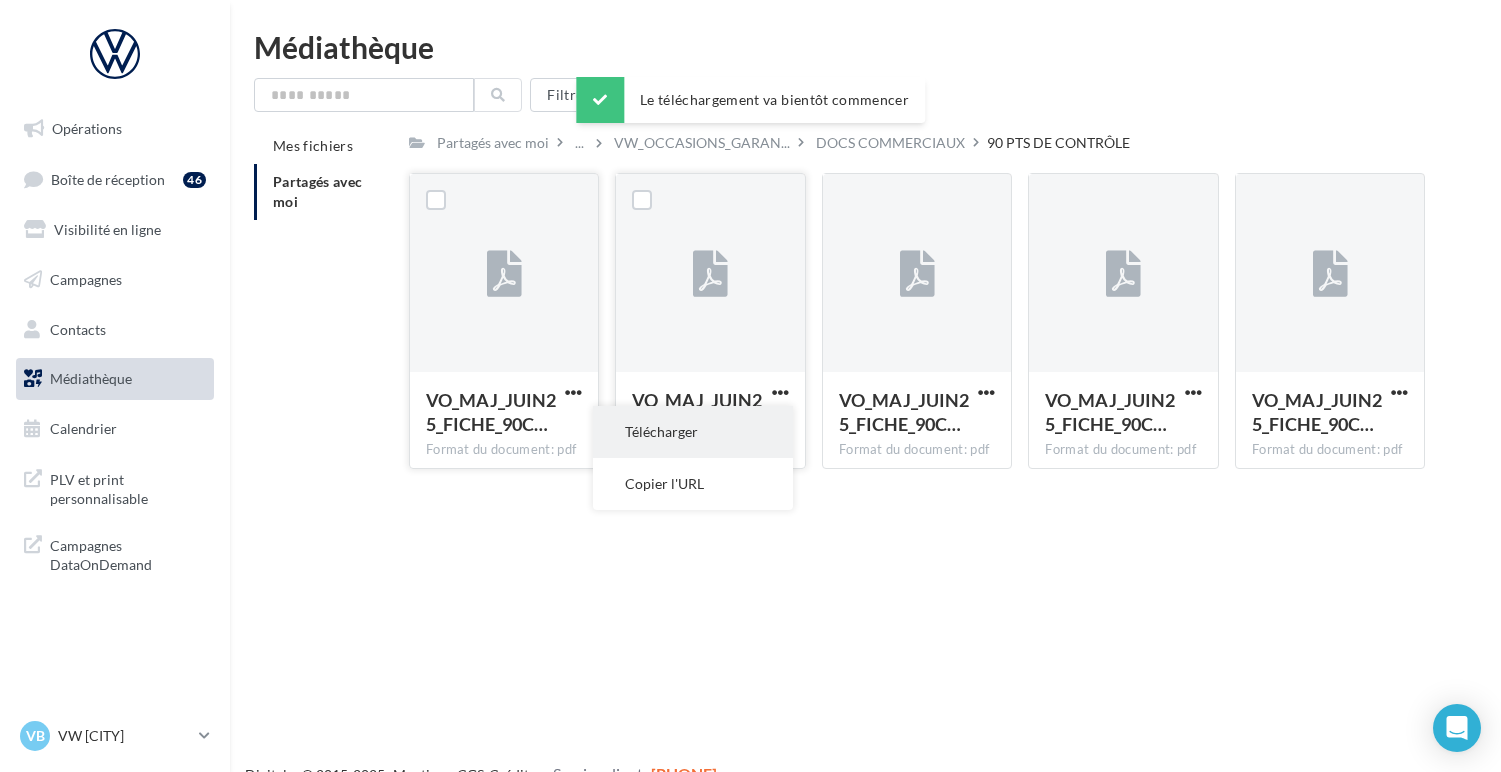 click on "Télécharger" at bounding box center [693, 432] 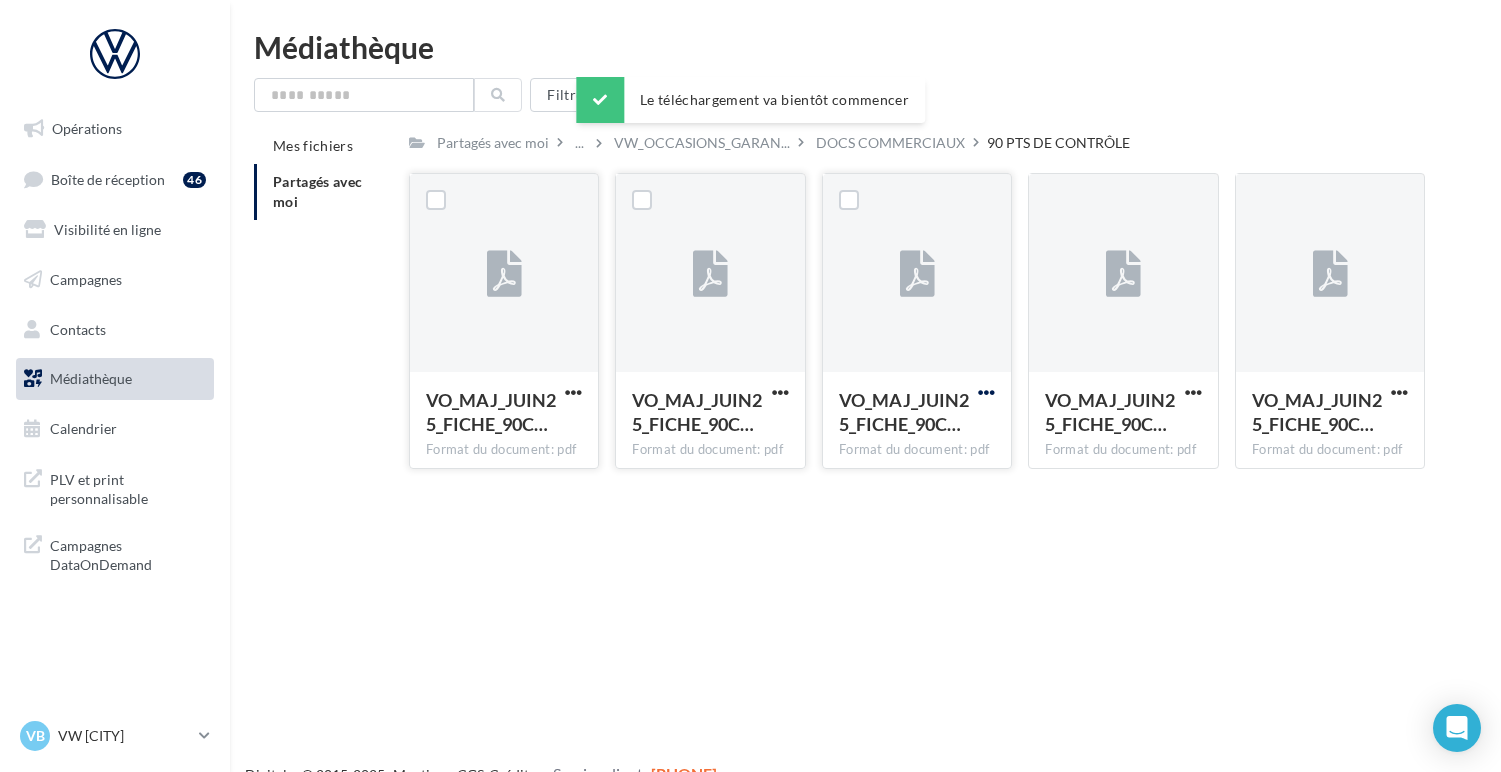 click at bounding box center (573, 392) 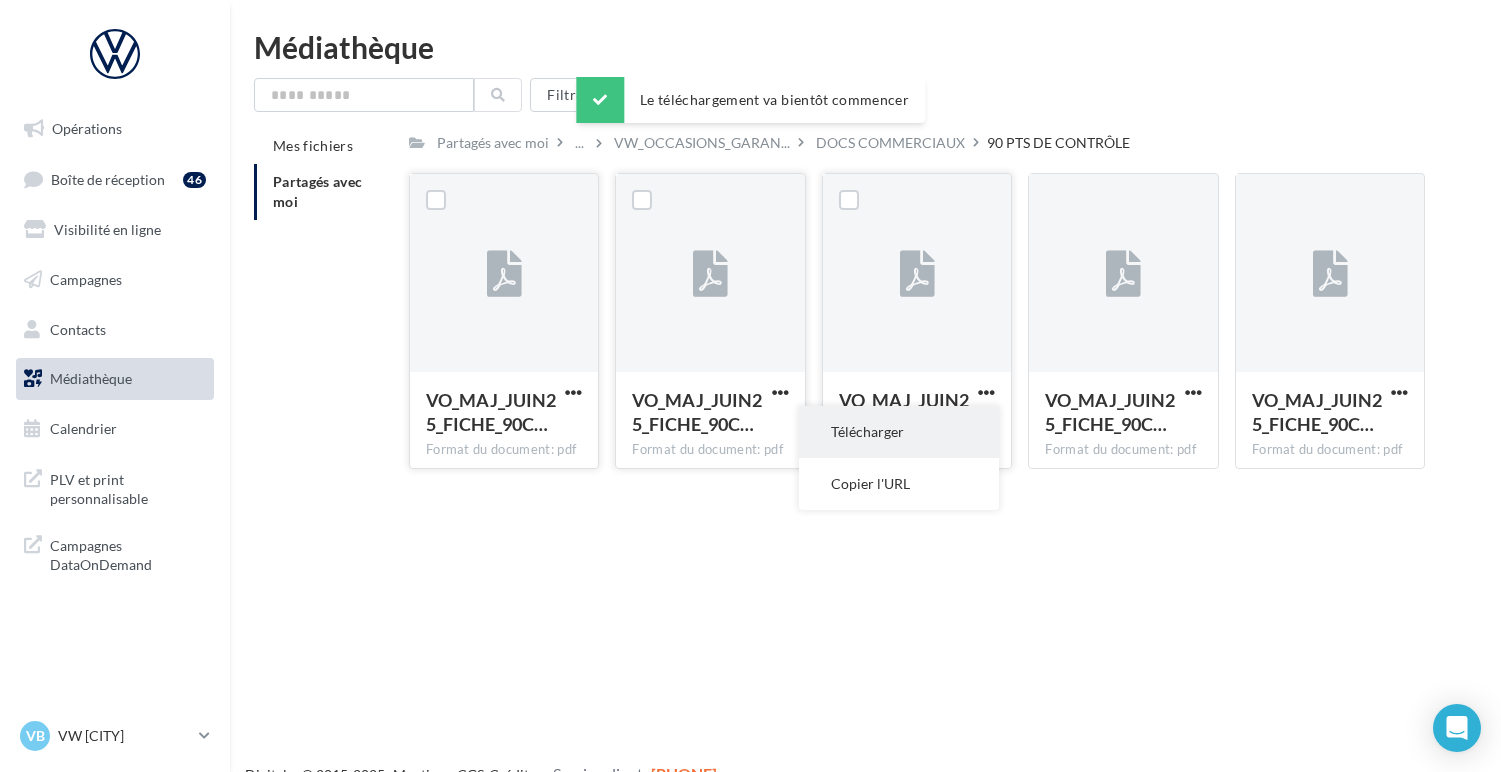 click on "Télécharger" at bounding box center (899, 432) 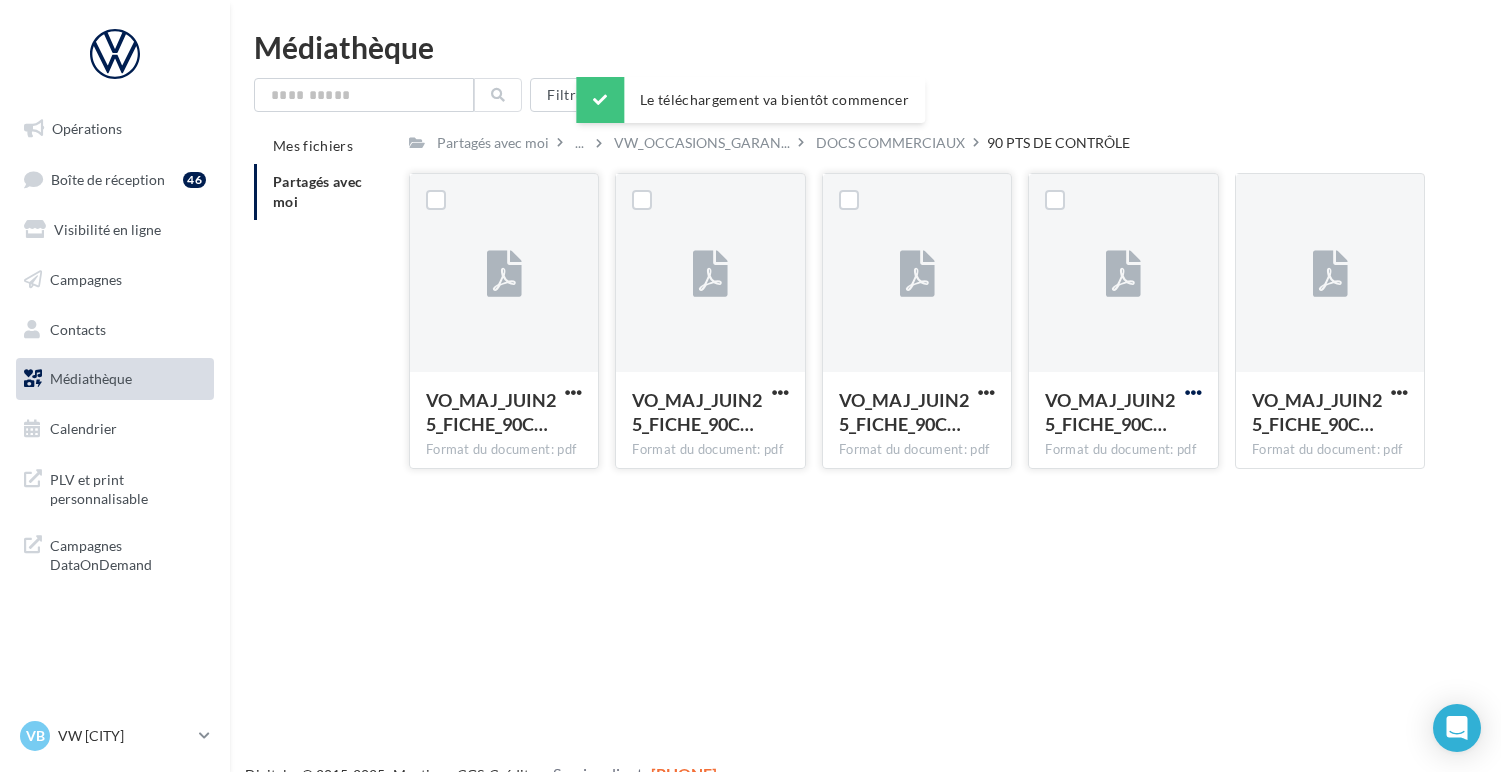 click at bounding box center [573, 392] 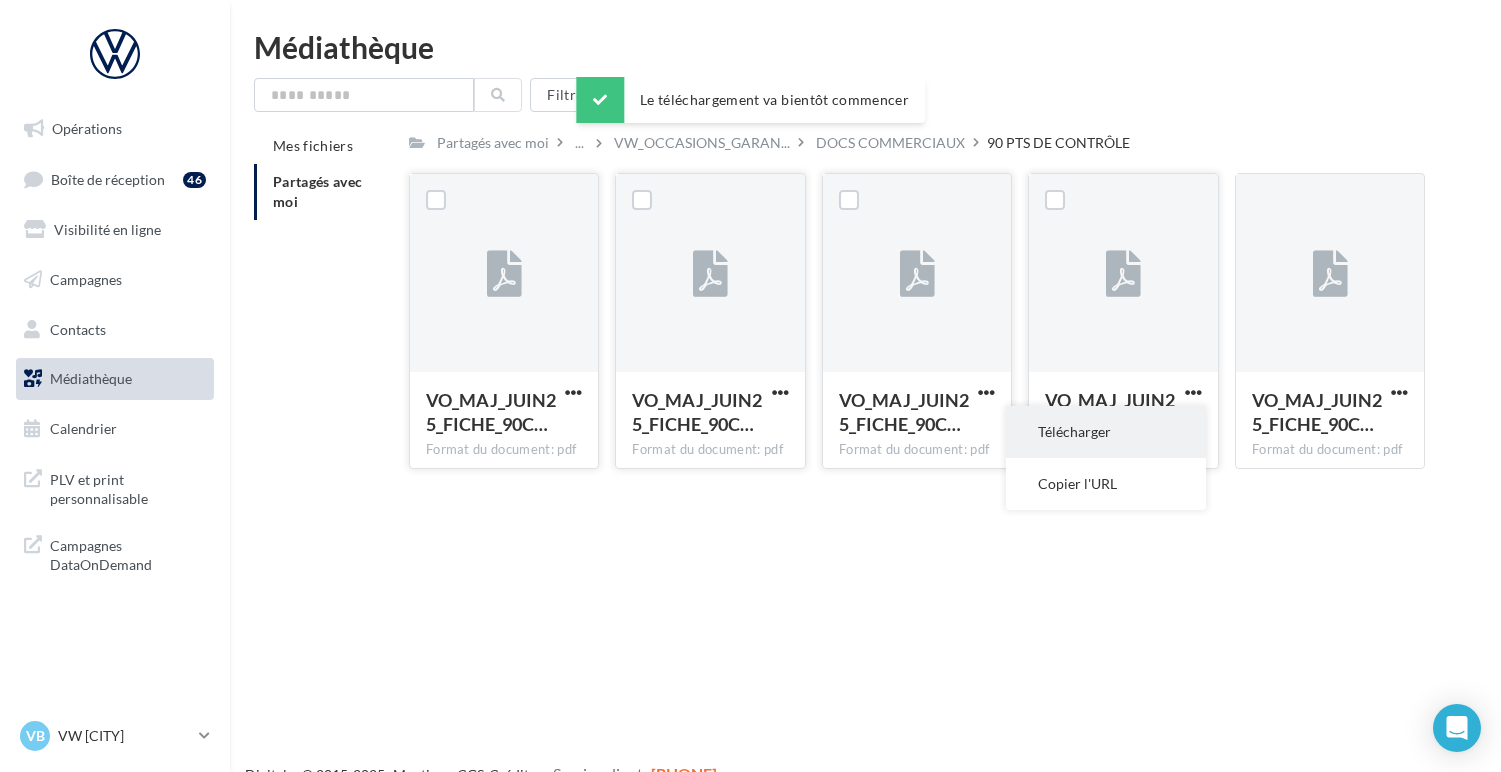 click on "Télécharger" at bounding box center (1106, 432) 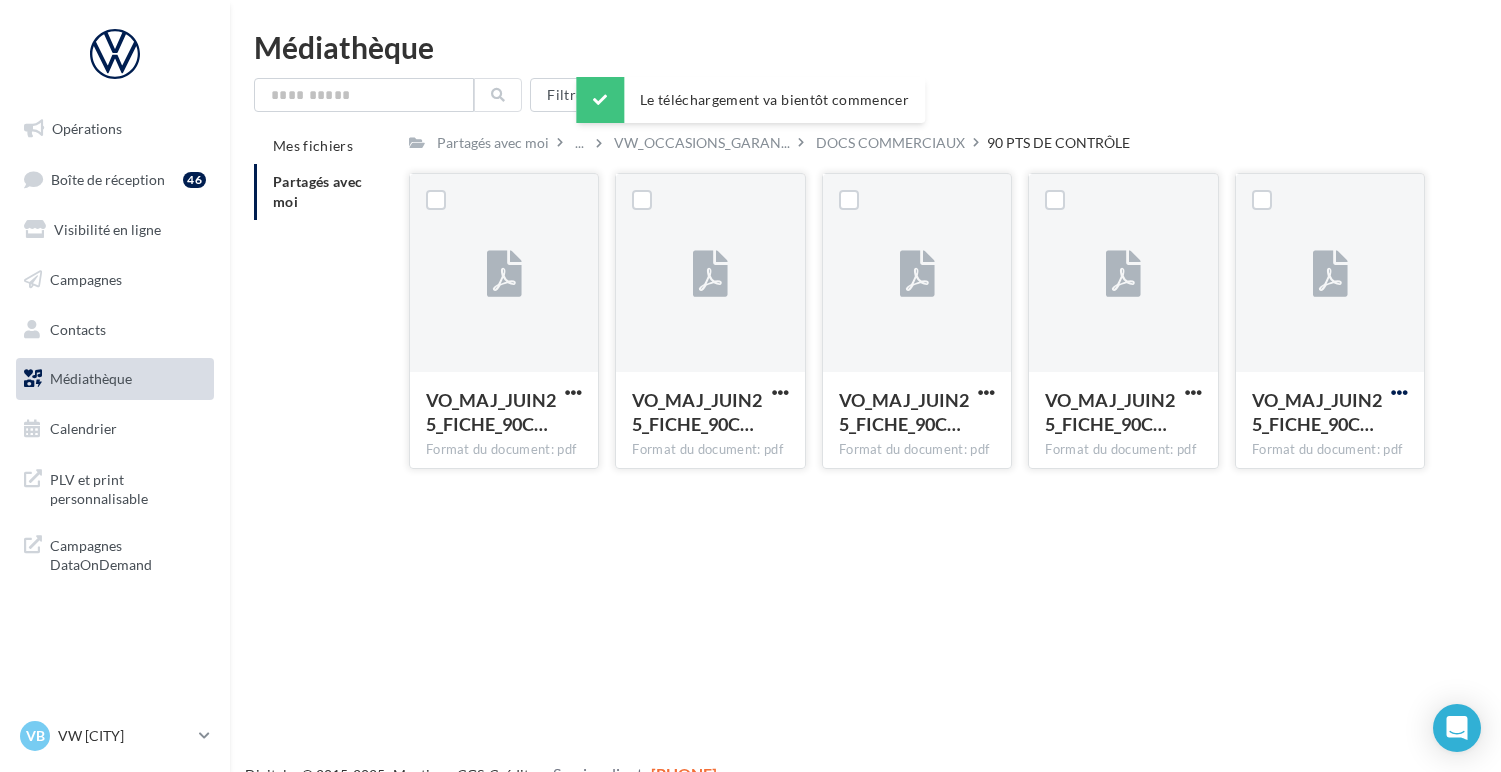click at bounding box center (573, 392) 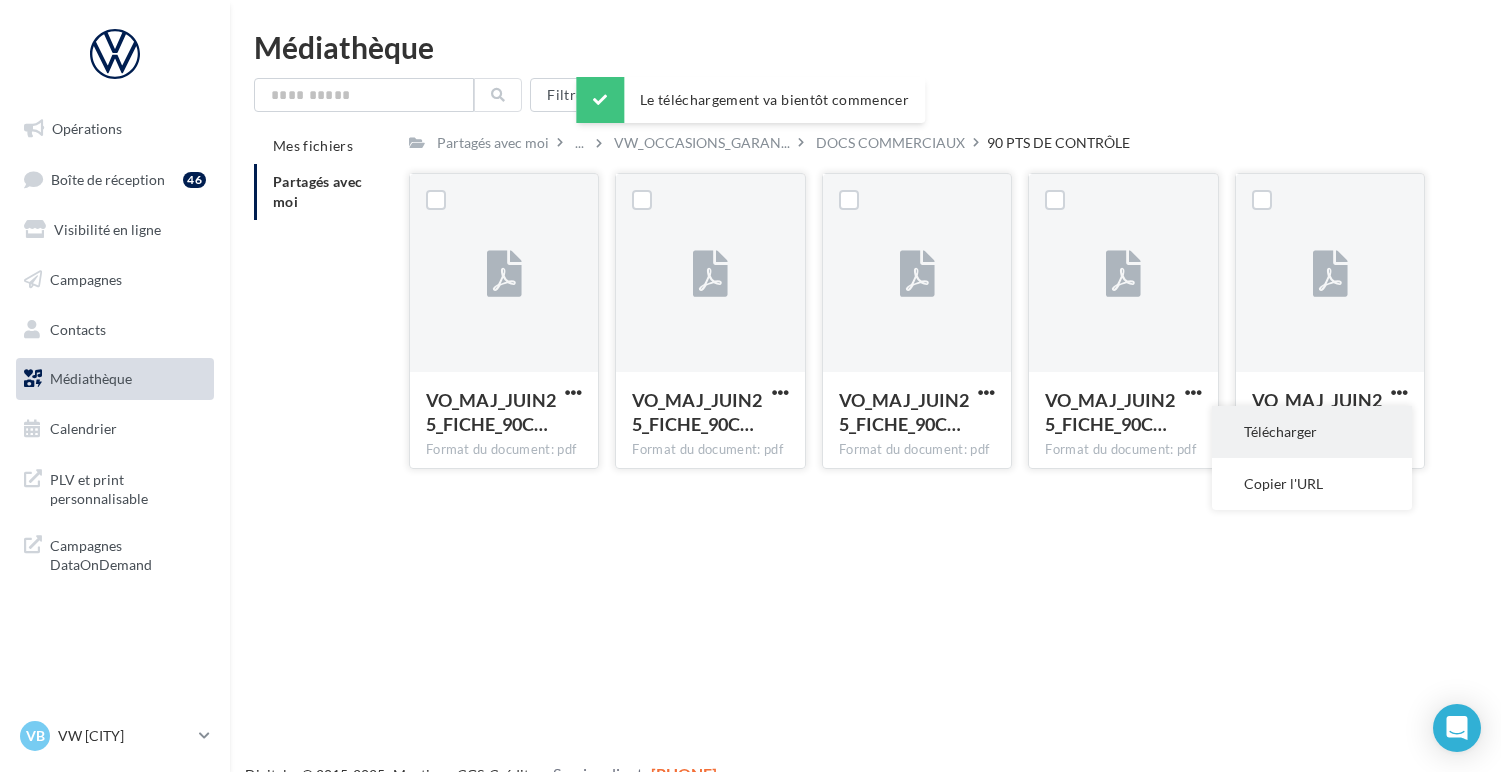 click on "Télécharger" at bounding box center (1312, 432) 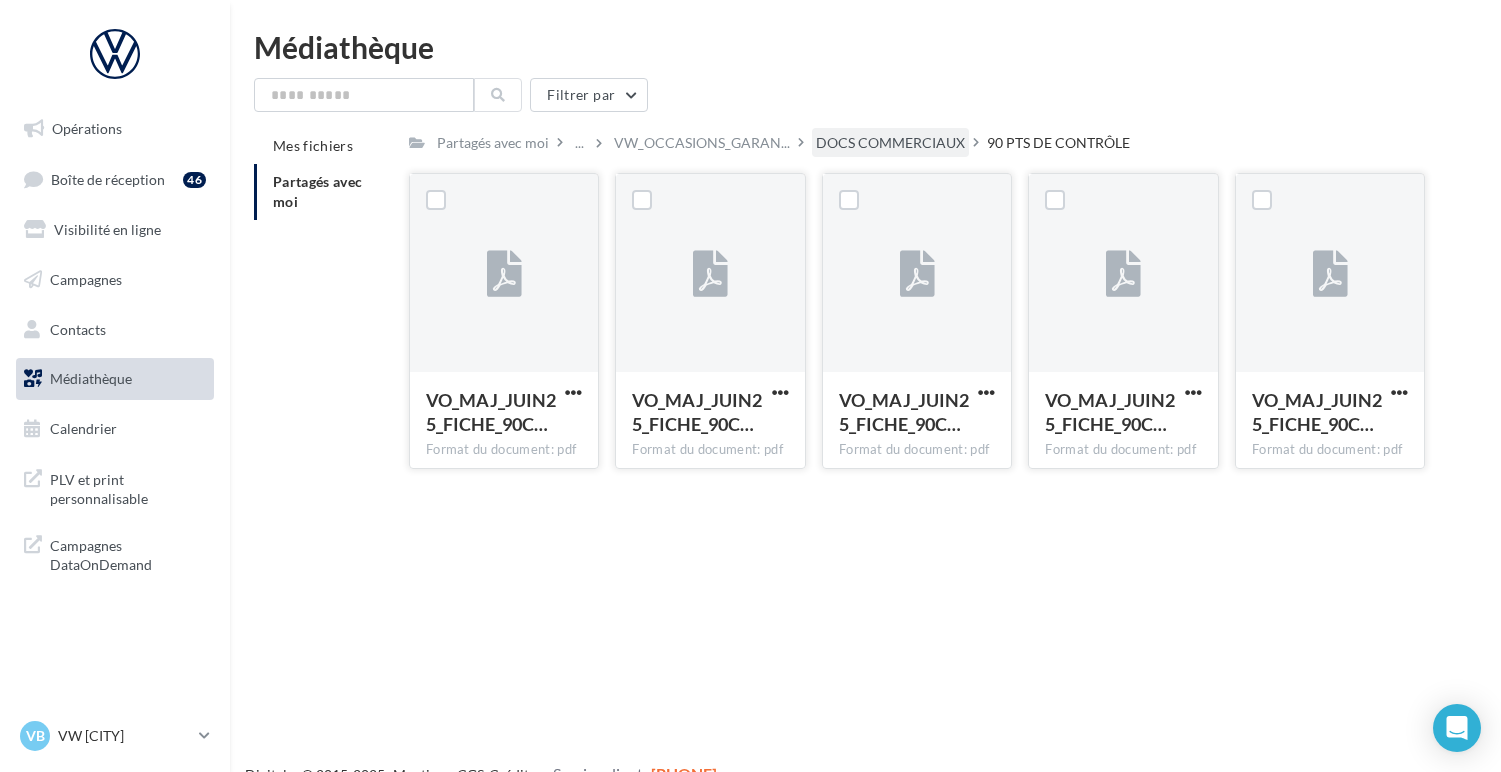 click on "DOCS COMMERCIAUX" at bounding box center (493, 143) 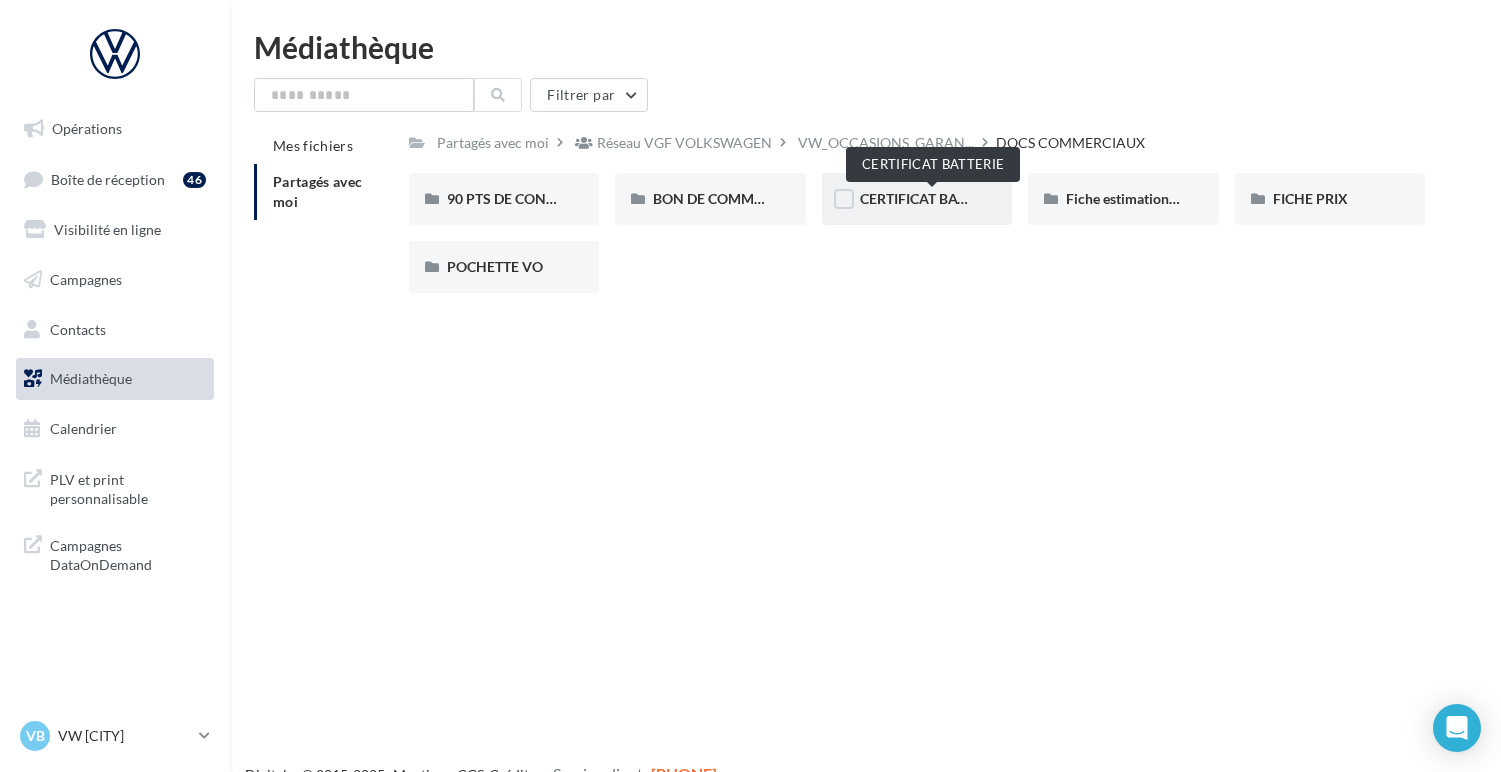 click on "CERTIFICAT BATTERIE" at bounding box center [931, 198] 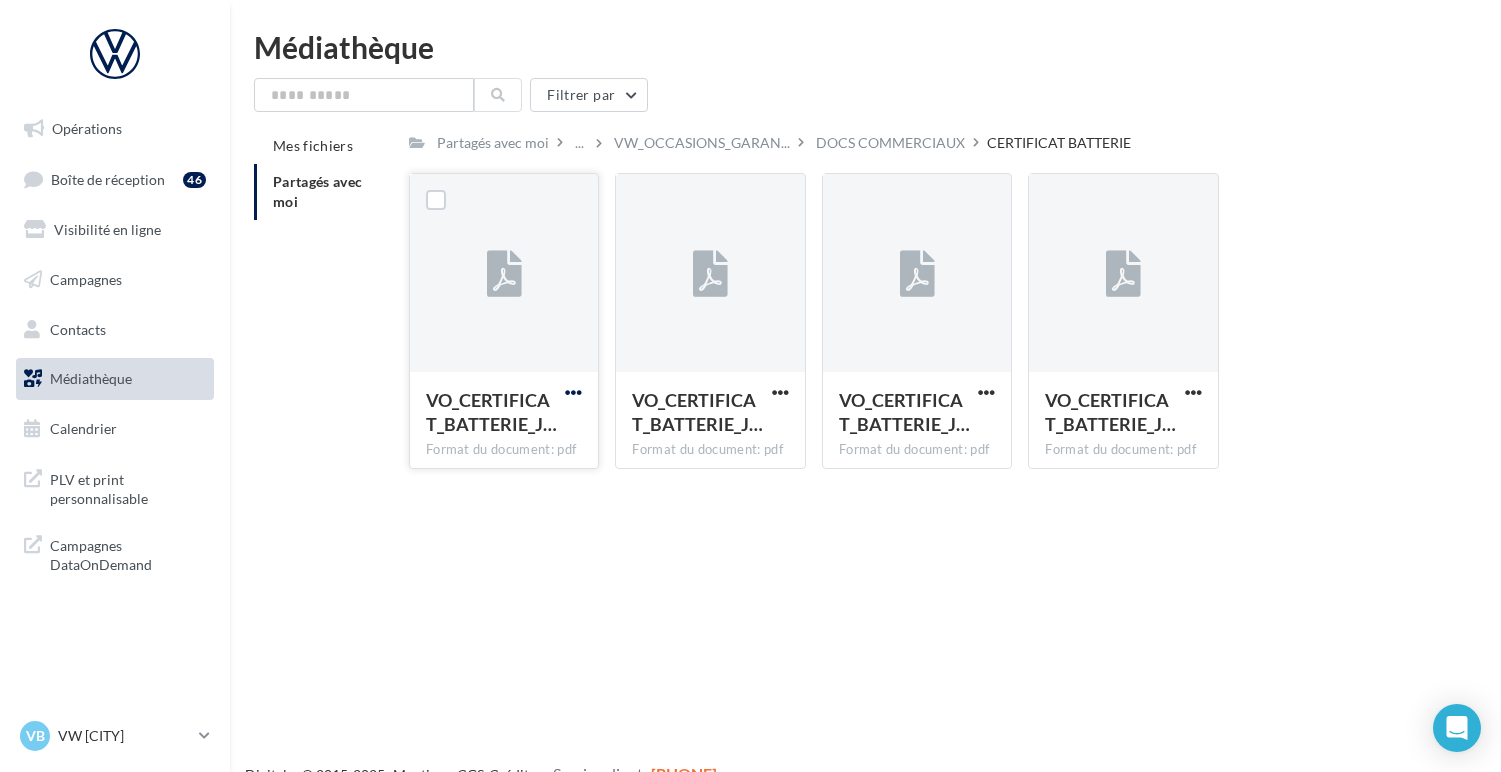 click at bounding box center [573, 392] 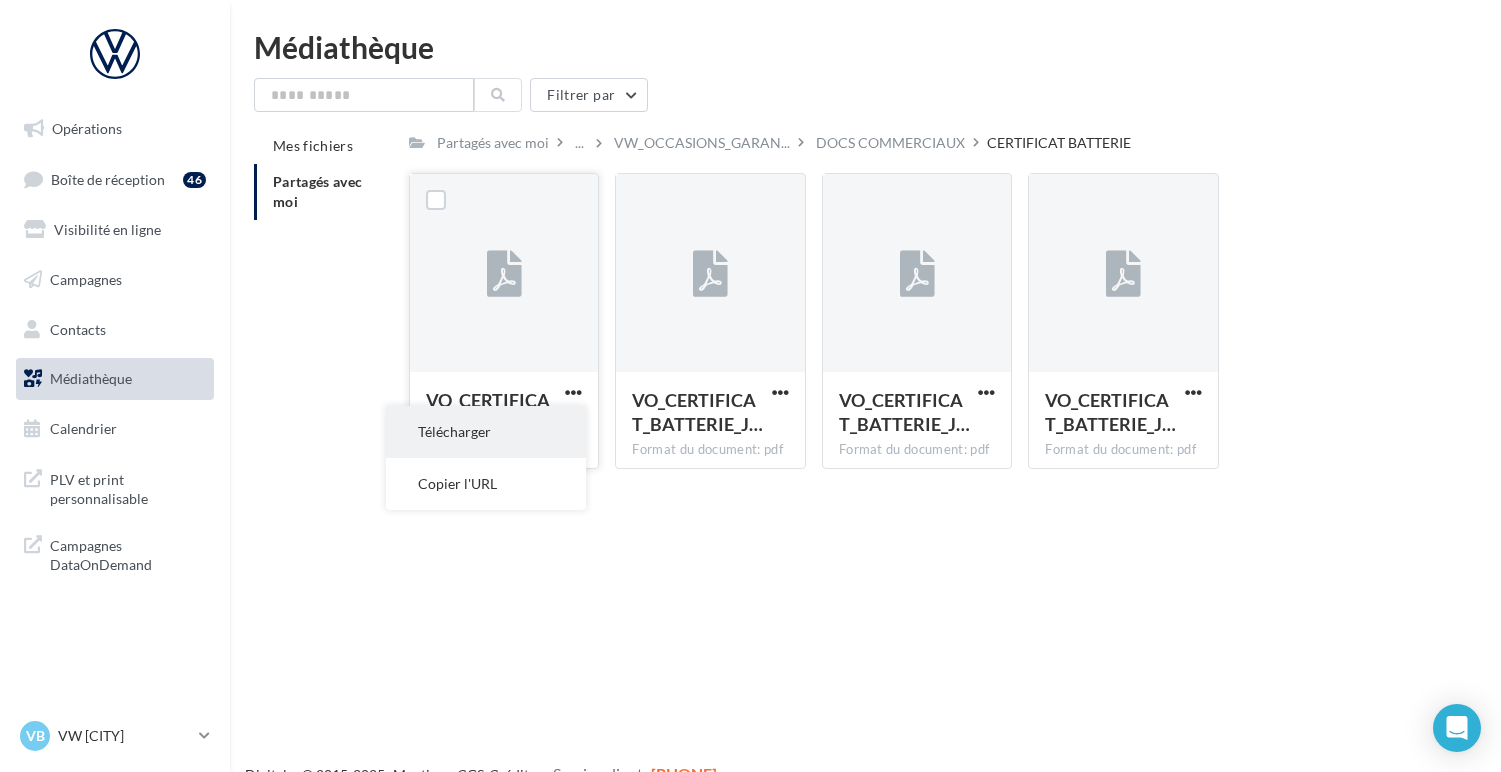 click on "Télécharger" at bounding box center (486, 432) 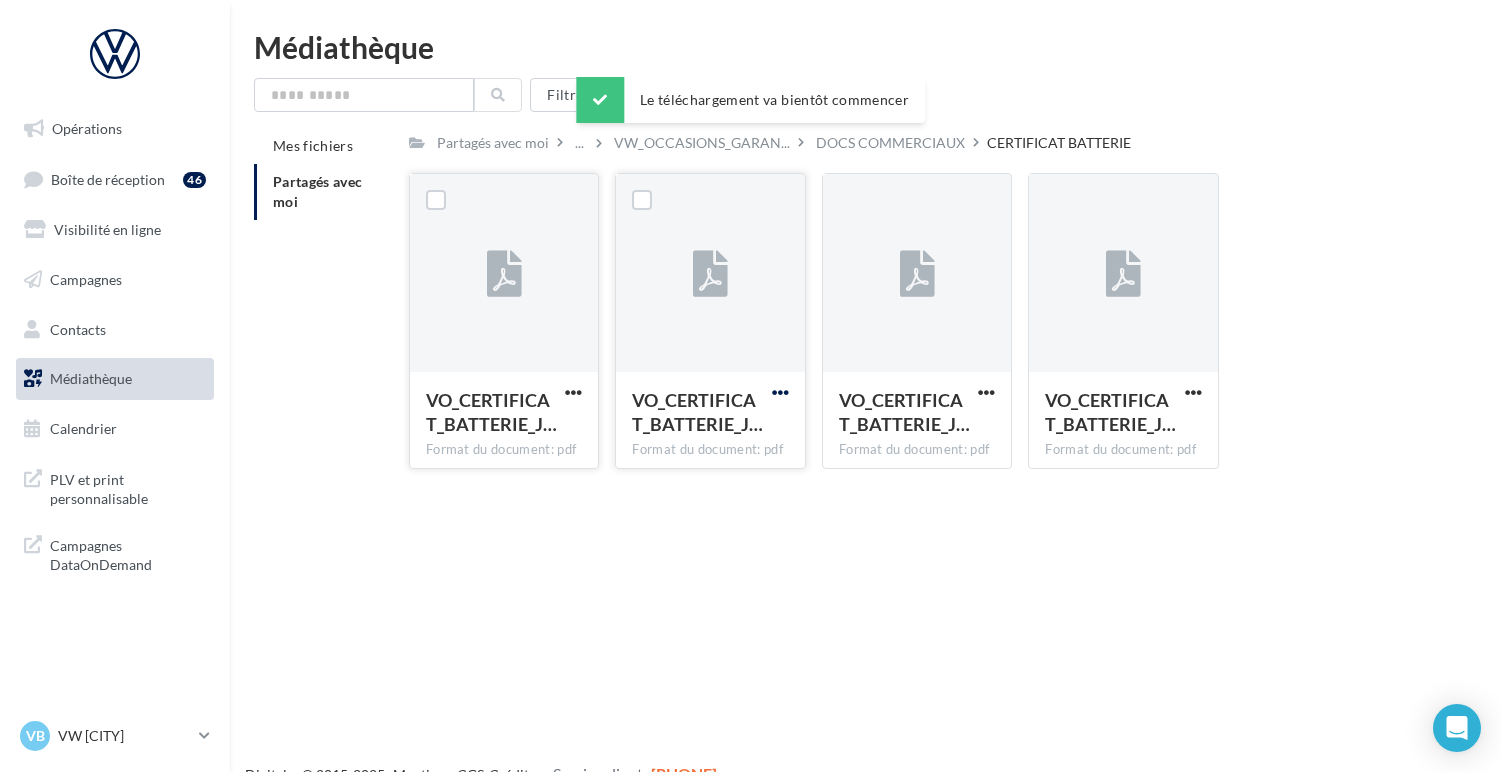 click at bounding box center [573, 392] 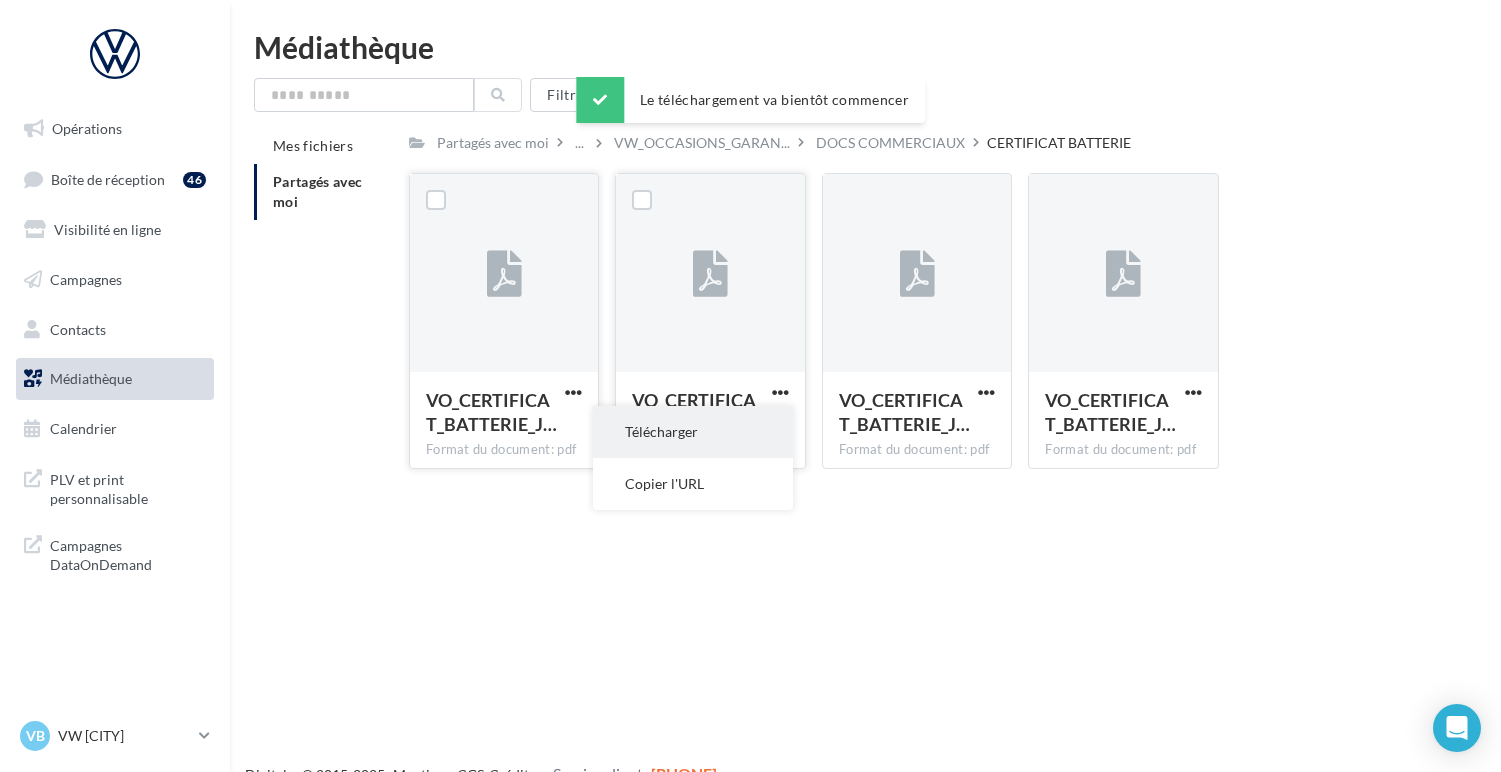 click on "Télécharger" at bounding box center (693, 432) 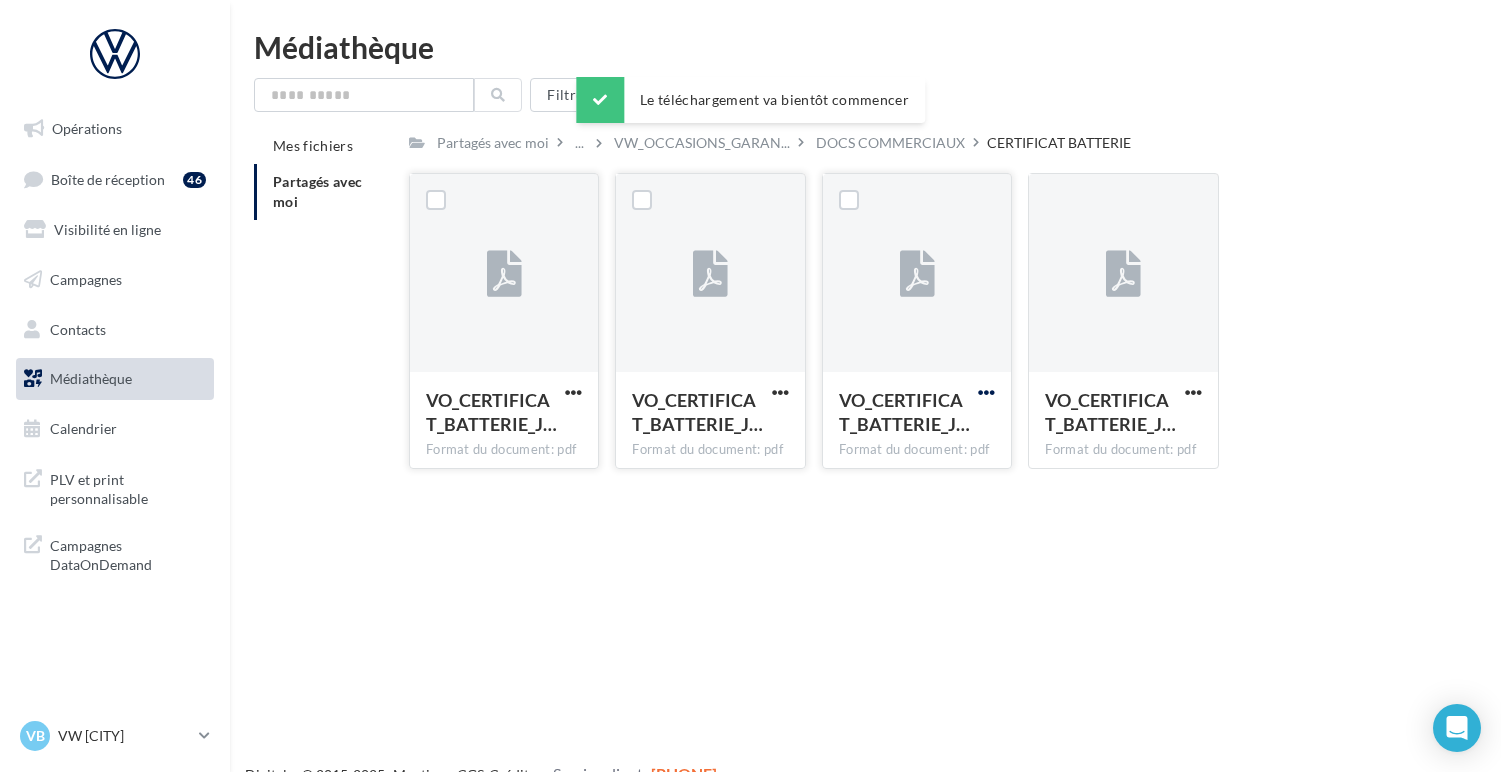 click at bounding box center (573, 392) 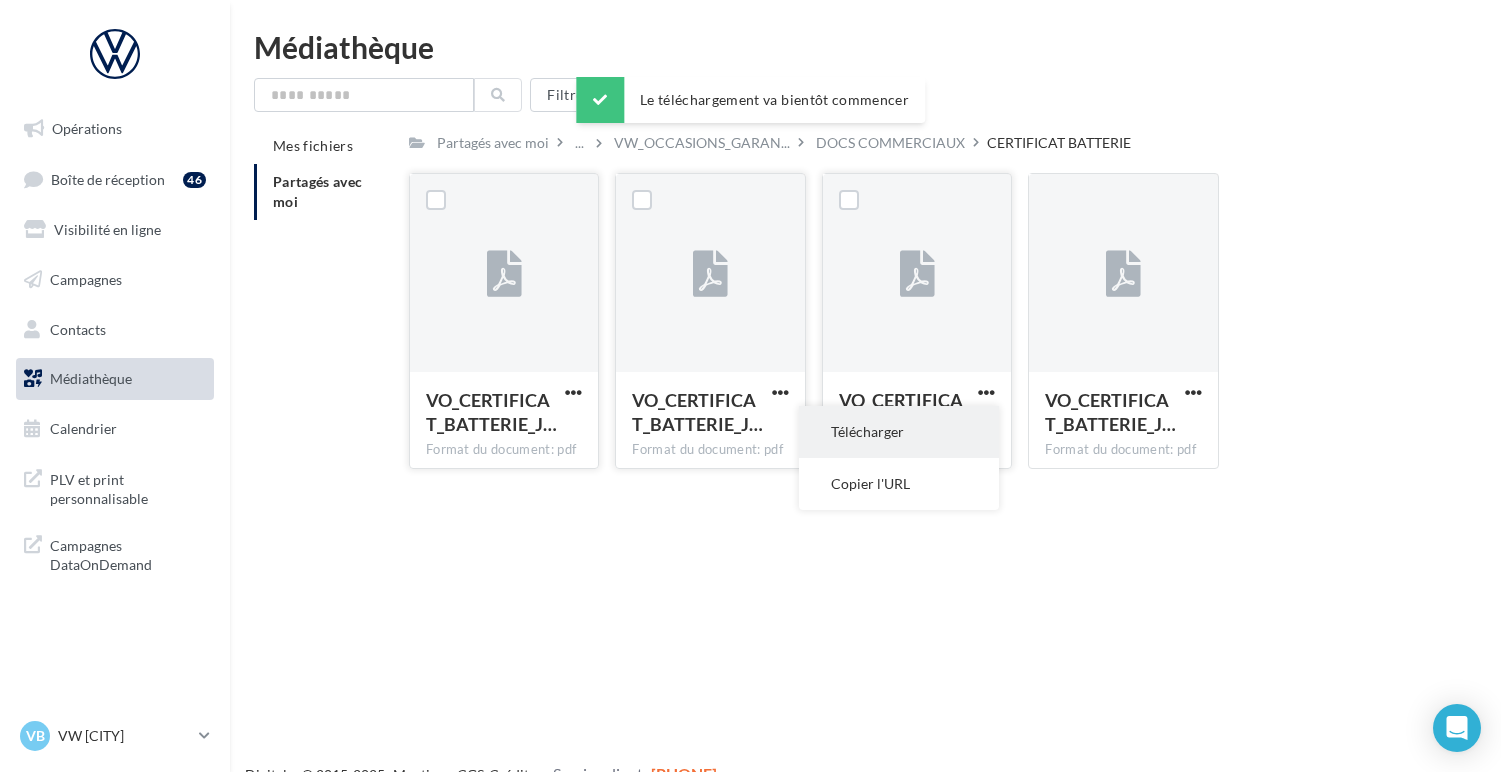 click on "Télécharger" at bounding box center [899, 432] 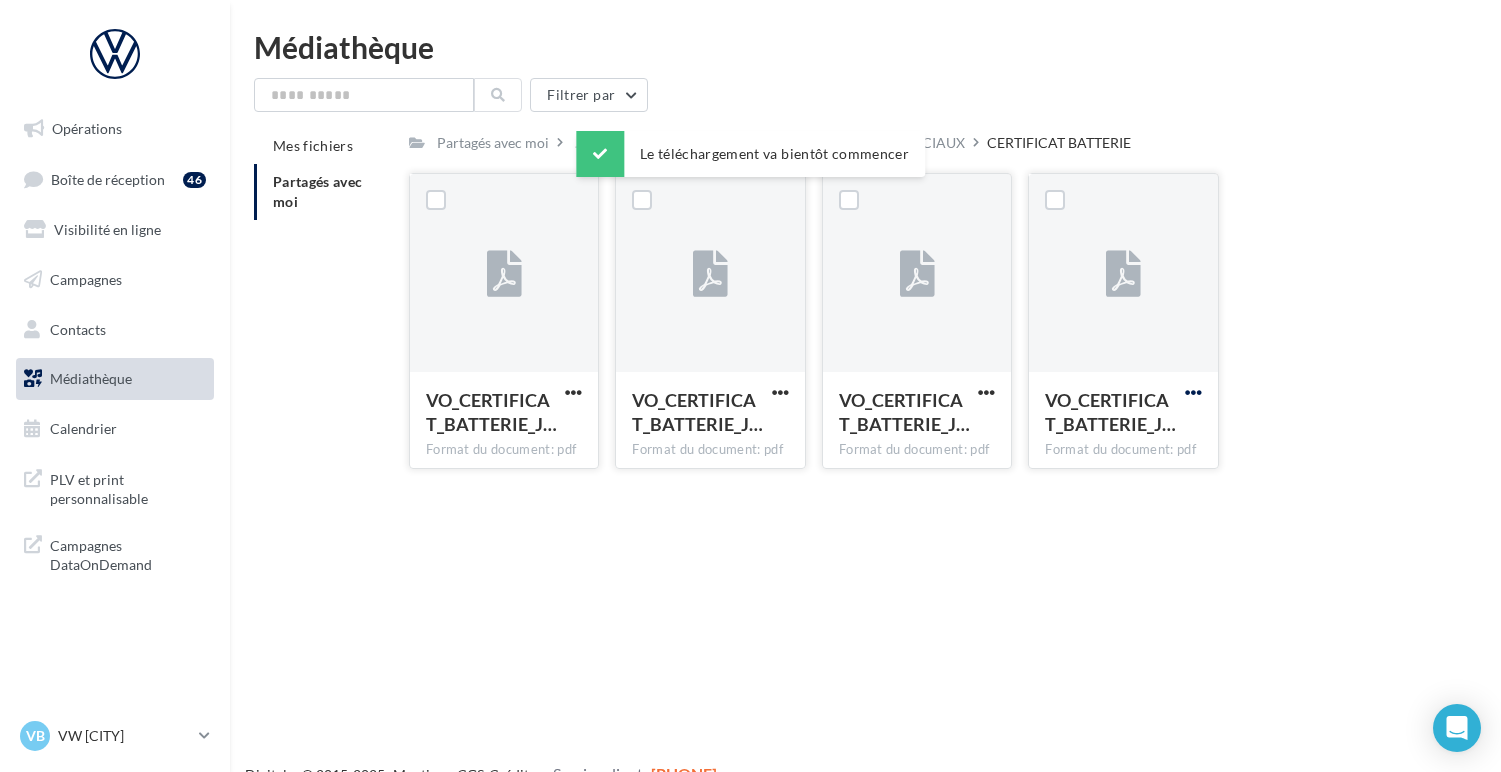 click at bounding box center [573, 392] 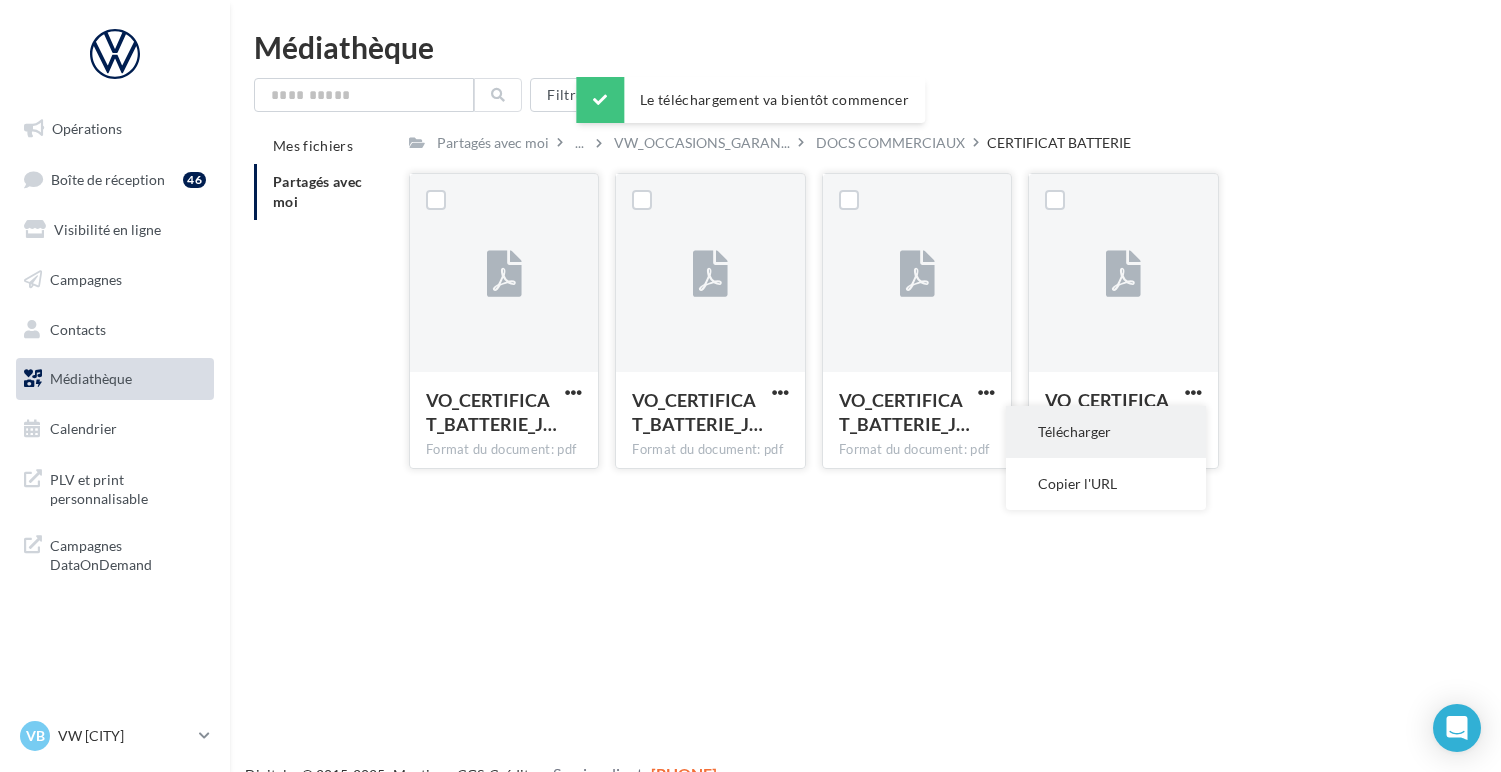 click on "Télécharger" at bounding box center [1106, 432] 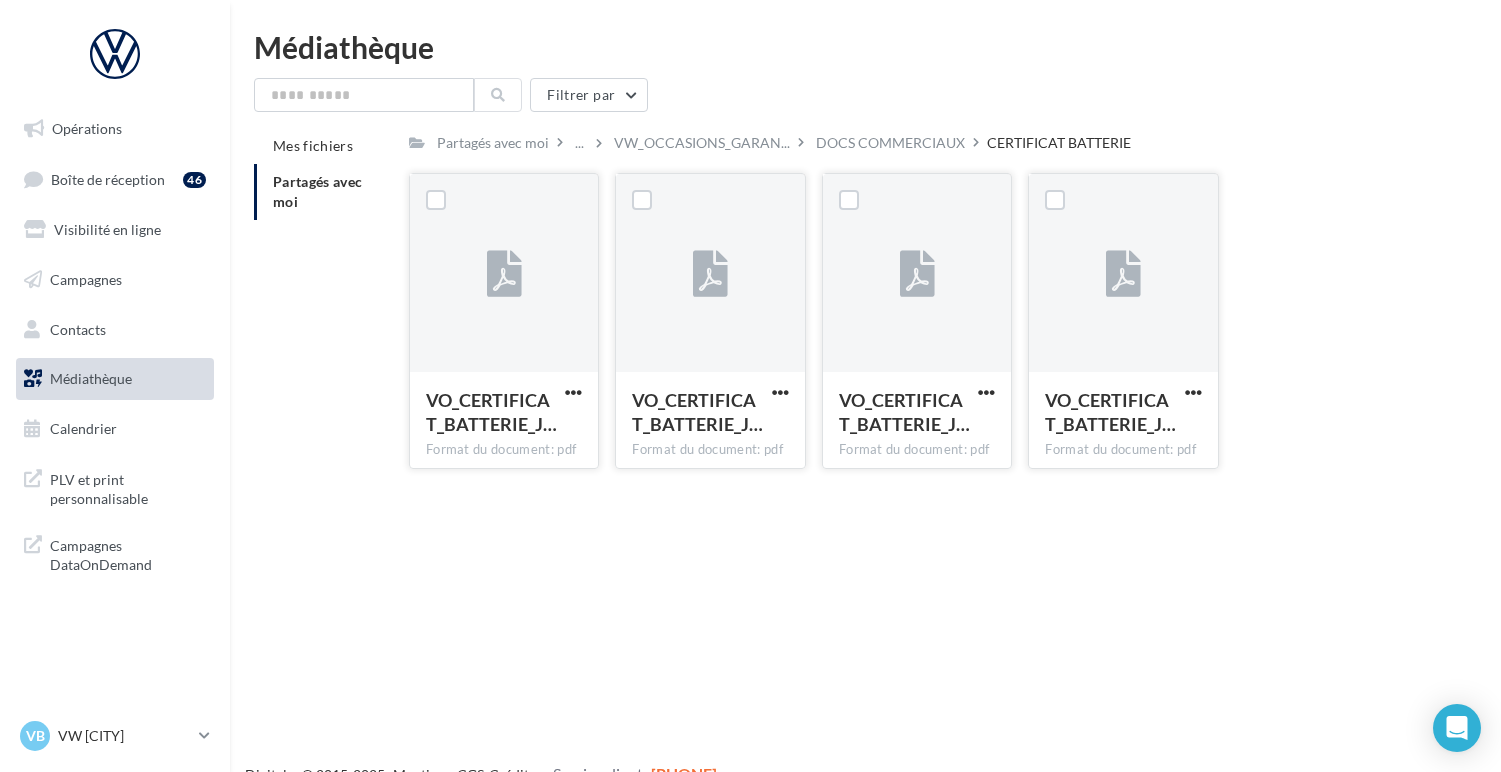 drag, startPoint x: 1133, startPoint y: 146, endPoint x: 985, endPoint y: 145, distance: 148.00337 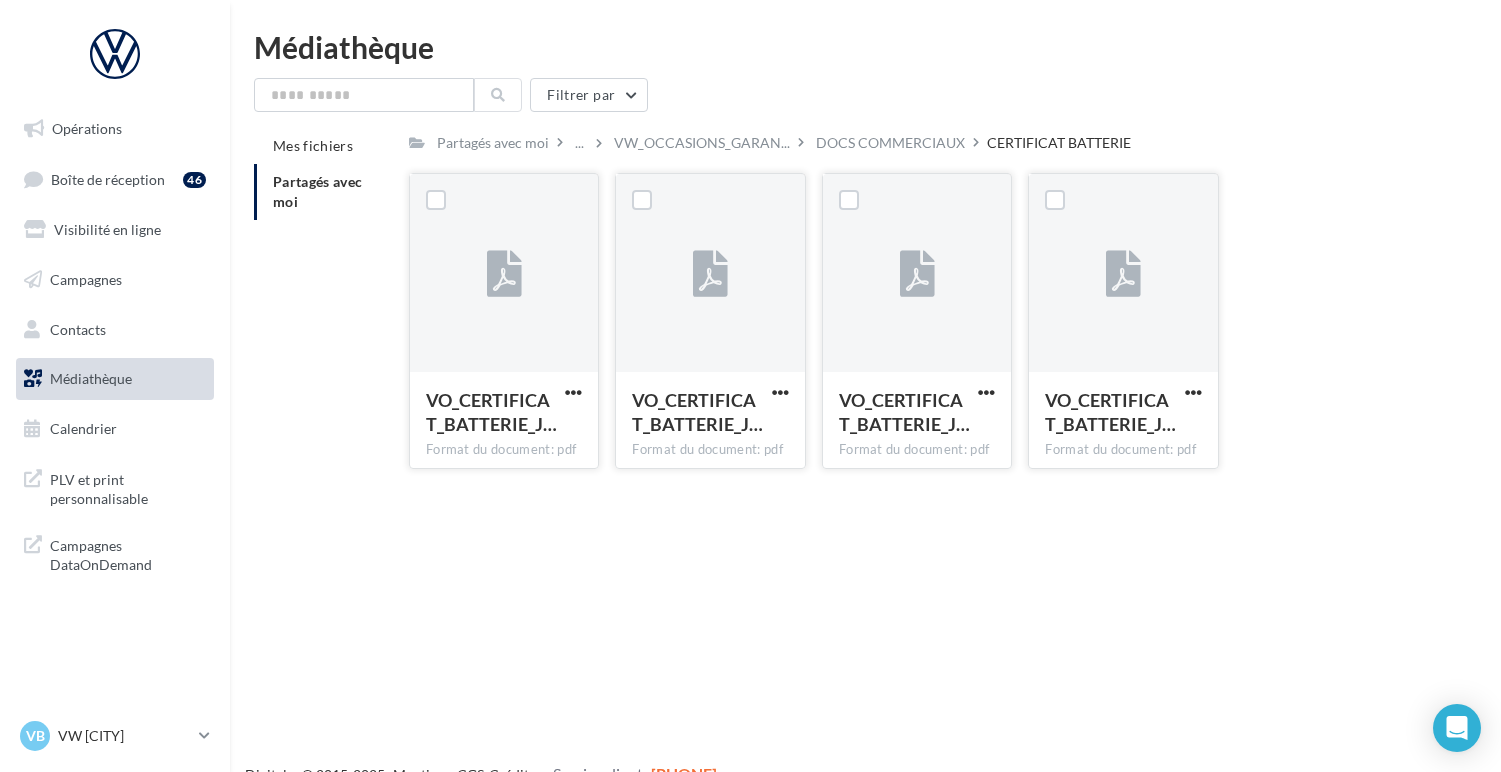 click on "Partagés avec moi        ...       VW_OCCASIONS_GARAN...         DOCS COMMERCIAUX          CERTIFICAT BATTERIE" at bounding box center [917, 142] 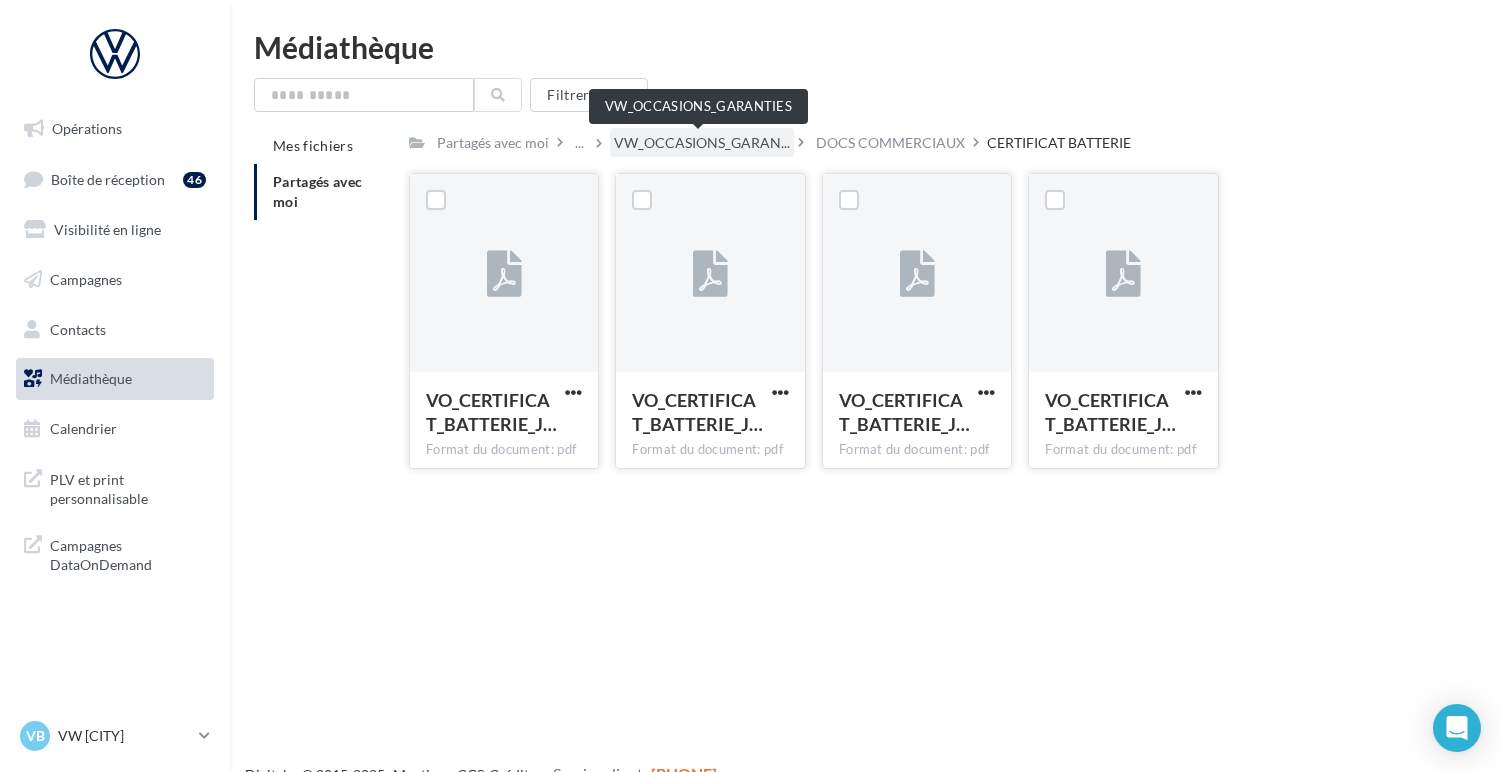 click on "VW_OCCASIONS_GARAN..." at bounding box center [702, 143] 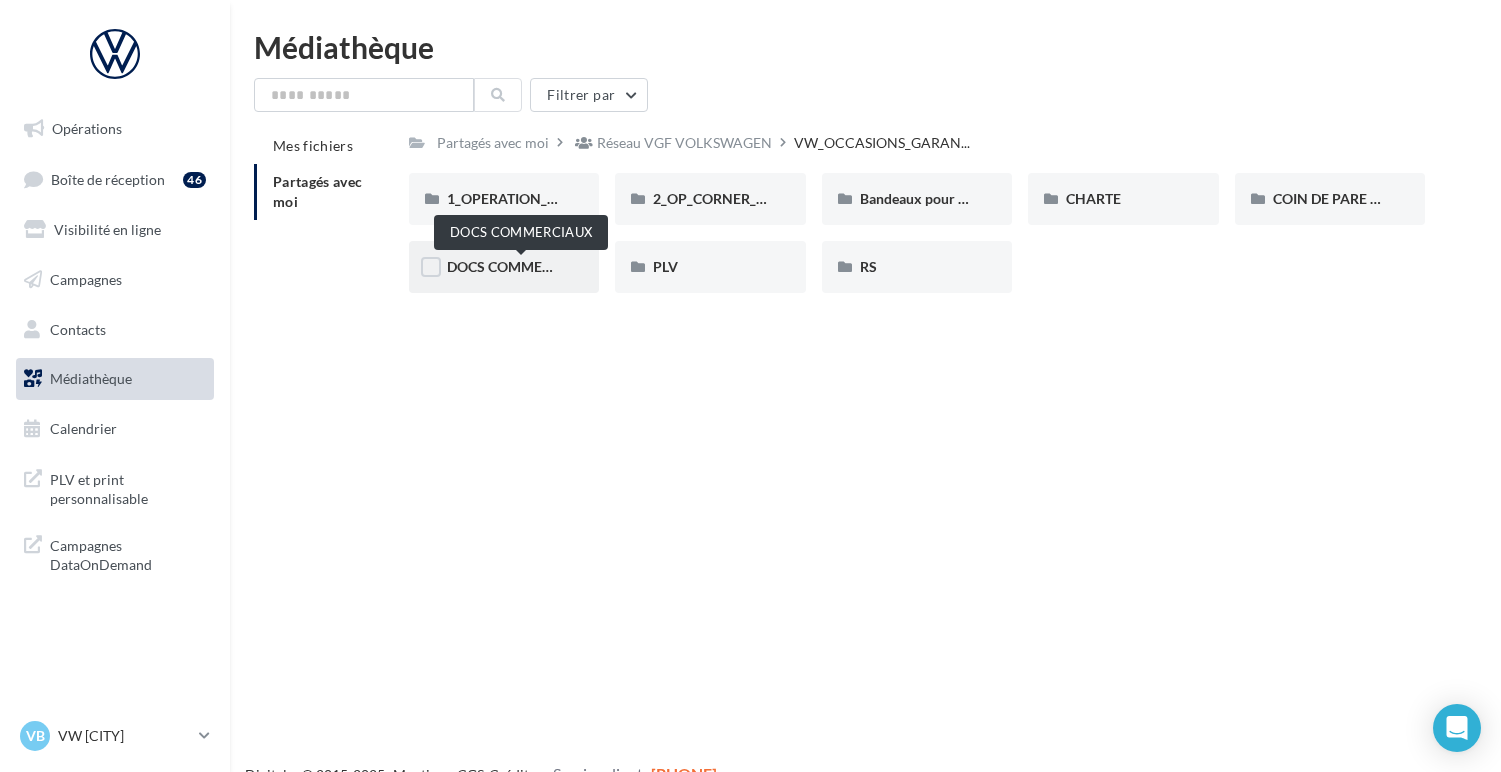 click on "DOCS COMMERCIAUX" at bounding box center [520, 266] 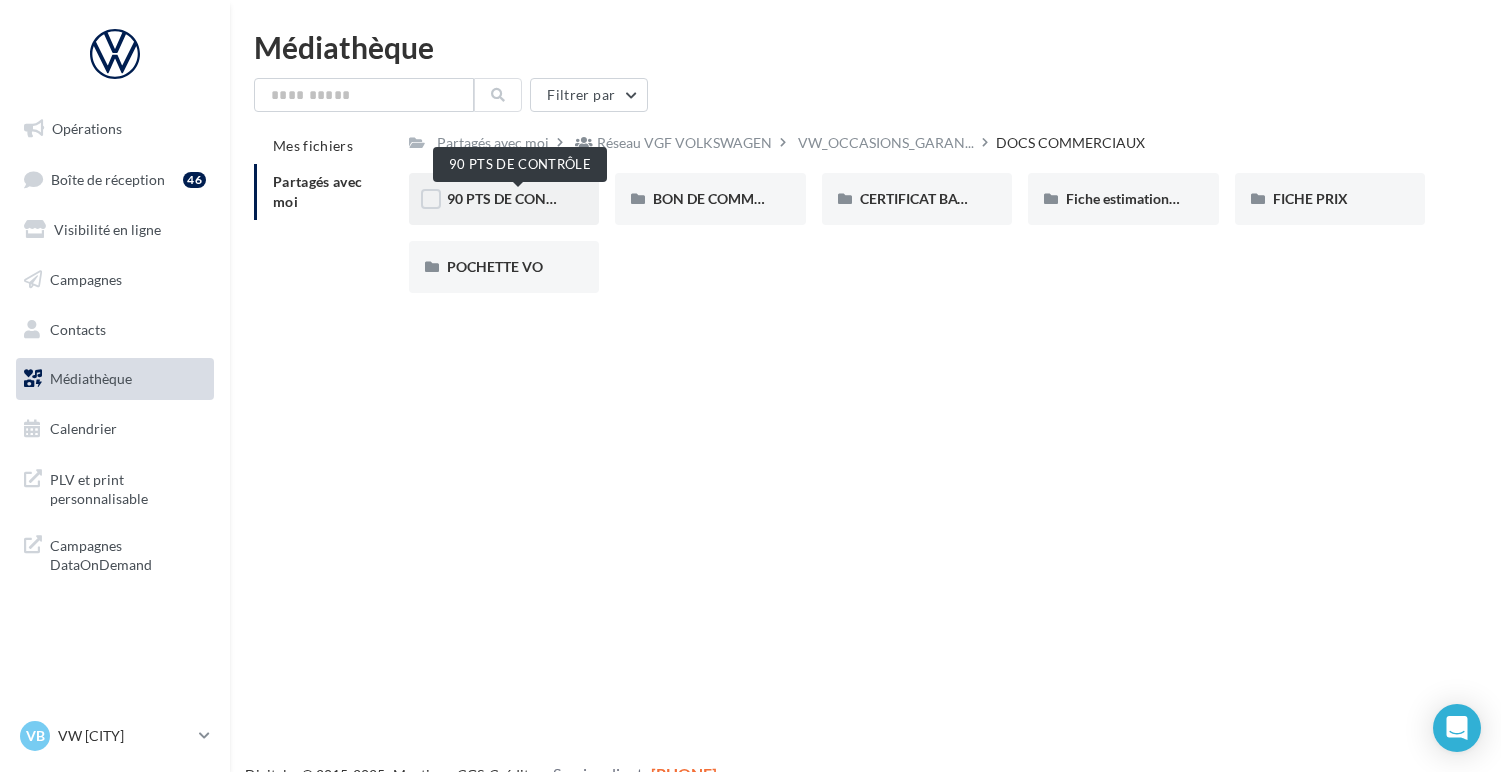 click on "90 PTS DE CONTRÔLE" at bounding box center [518, 198] 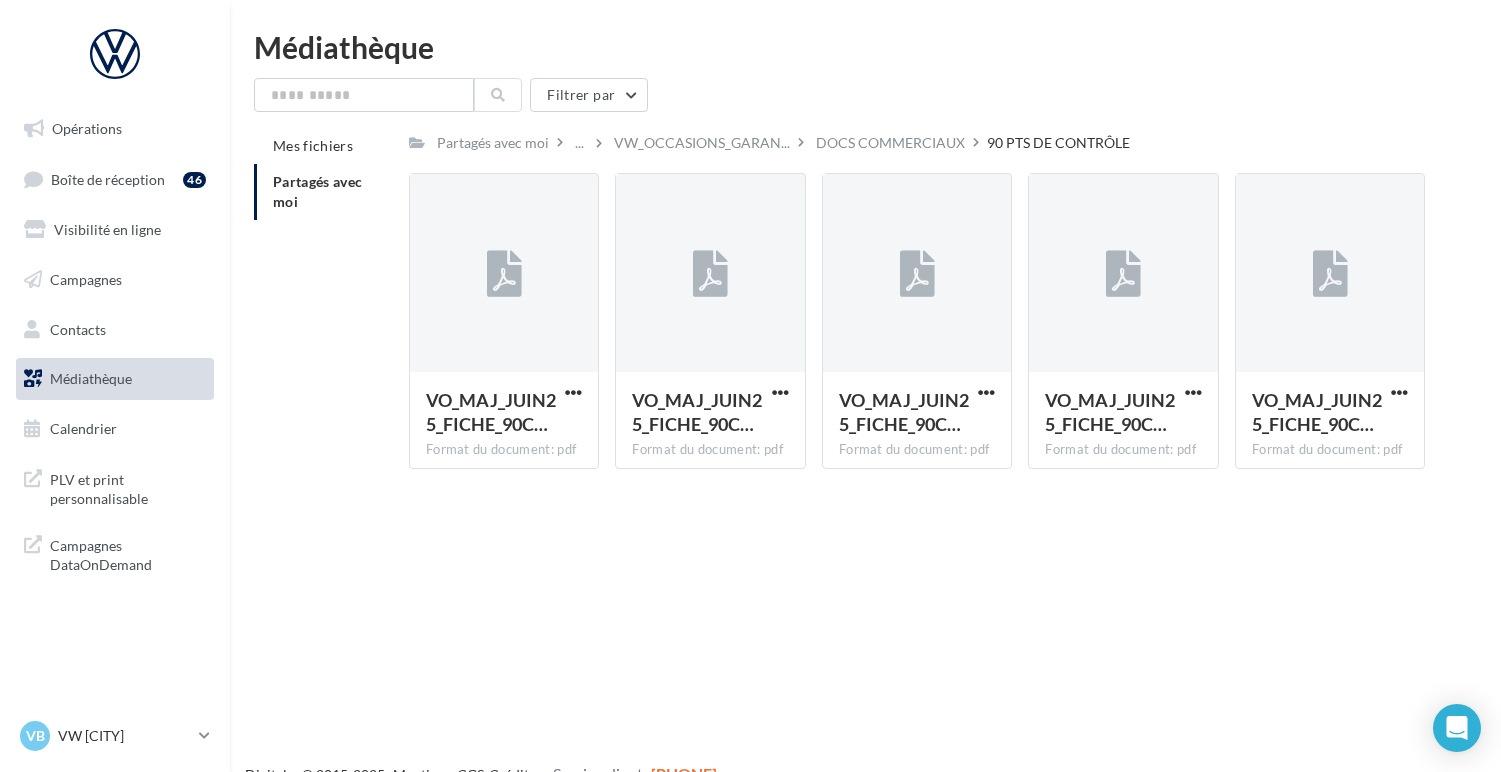 drag, startPoint x: 1131, startPoint y: 143, endPoint x: 977, endPoint y: 142, distance: 154.00325 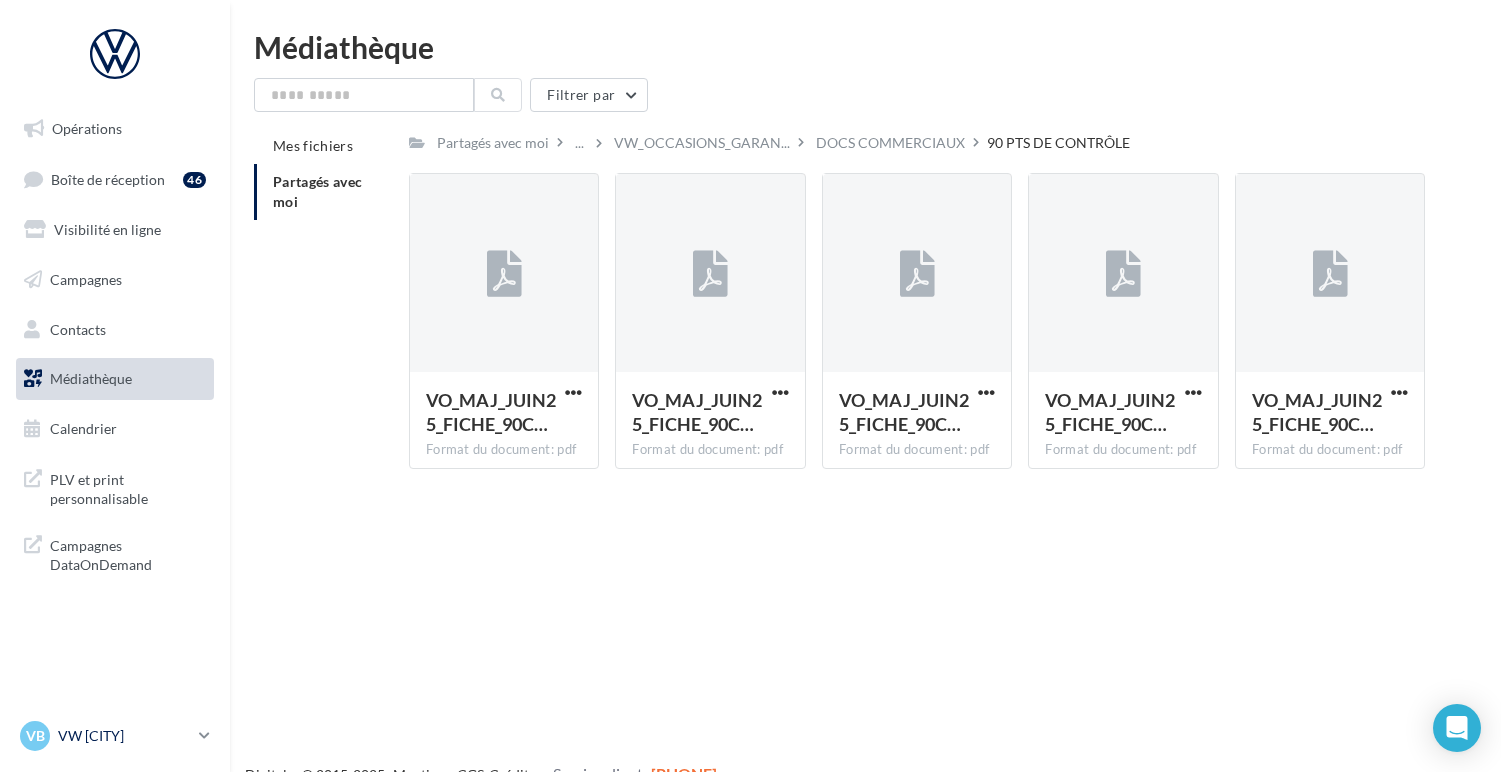 click on "VW [CITY]" at bounding box center (124, 736) 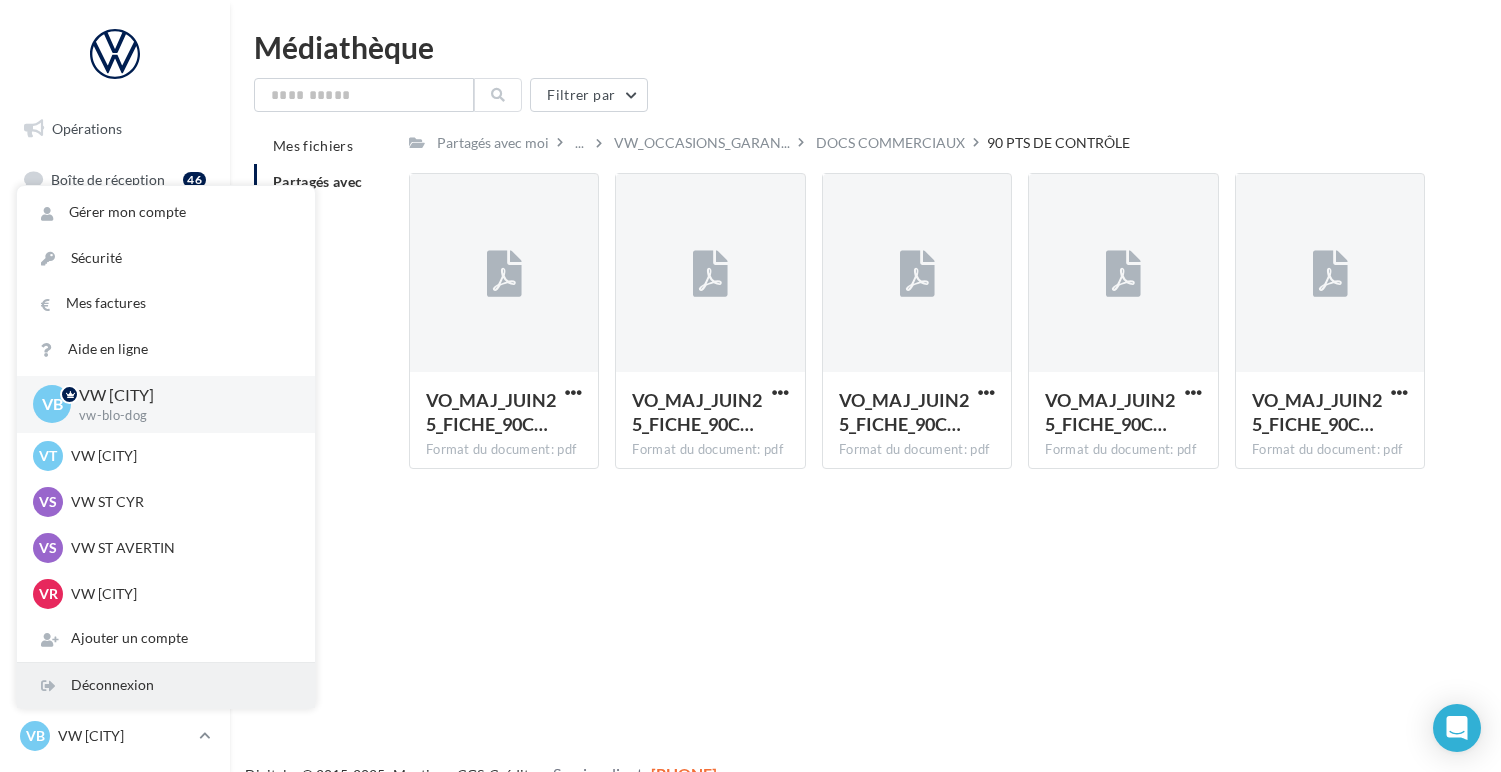 click on "Déconnexion" at bounding box center (166, 685) 